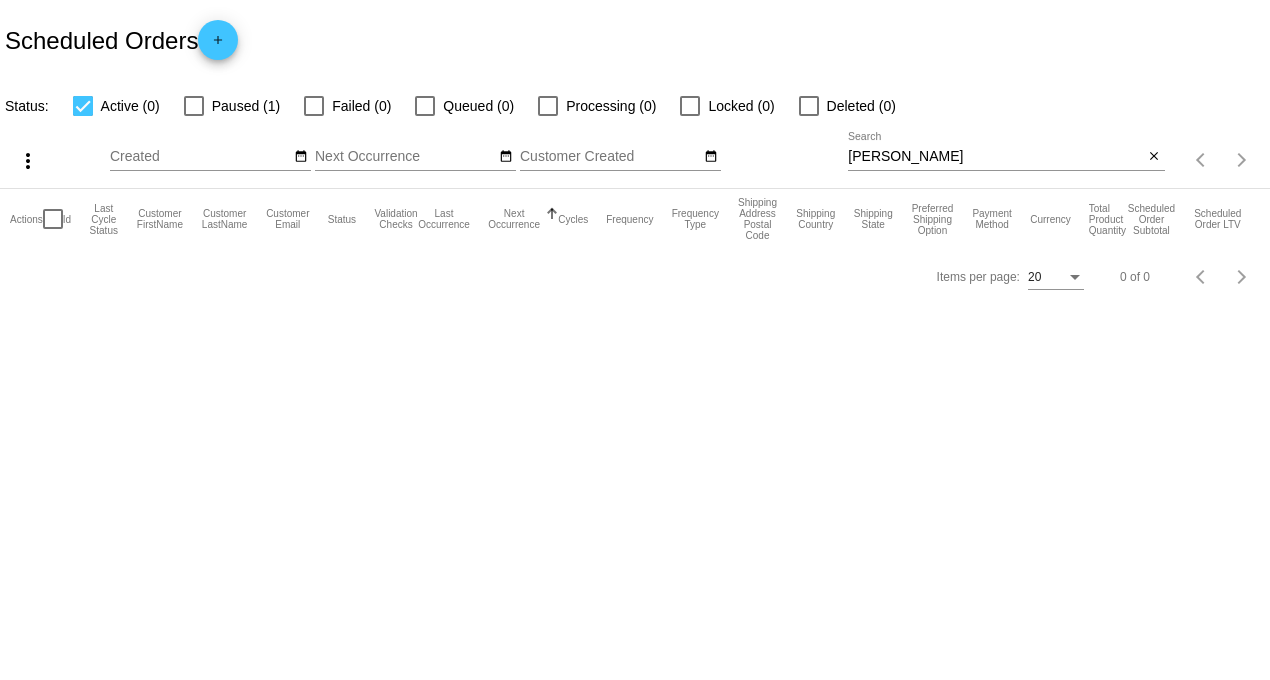 scroll, scrollTop: 0, scrollLeft: 0, axis: both 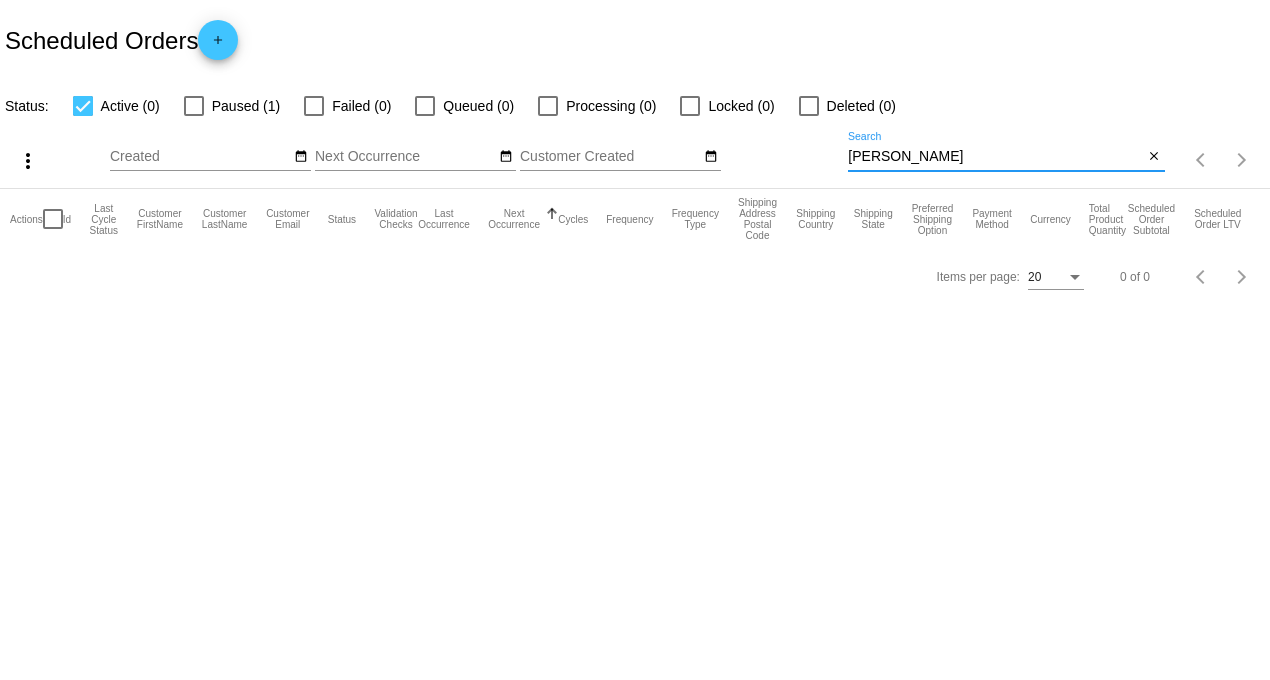 drag, startPoint x: 916, startPoint y: 161, endPoint x: 654, endPoint y: 171, distance: 262.19077 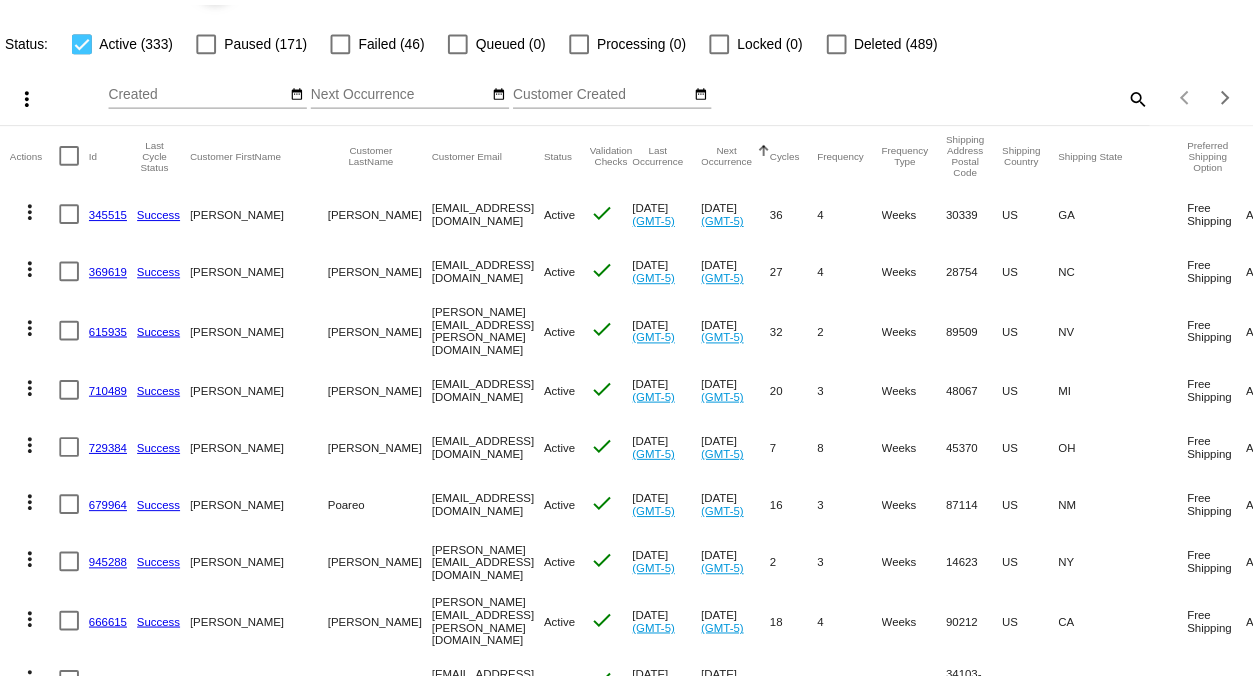scroll, scrollTop: 0, scrollLeft: 0, axis: both 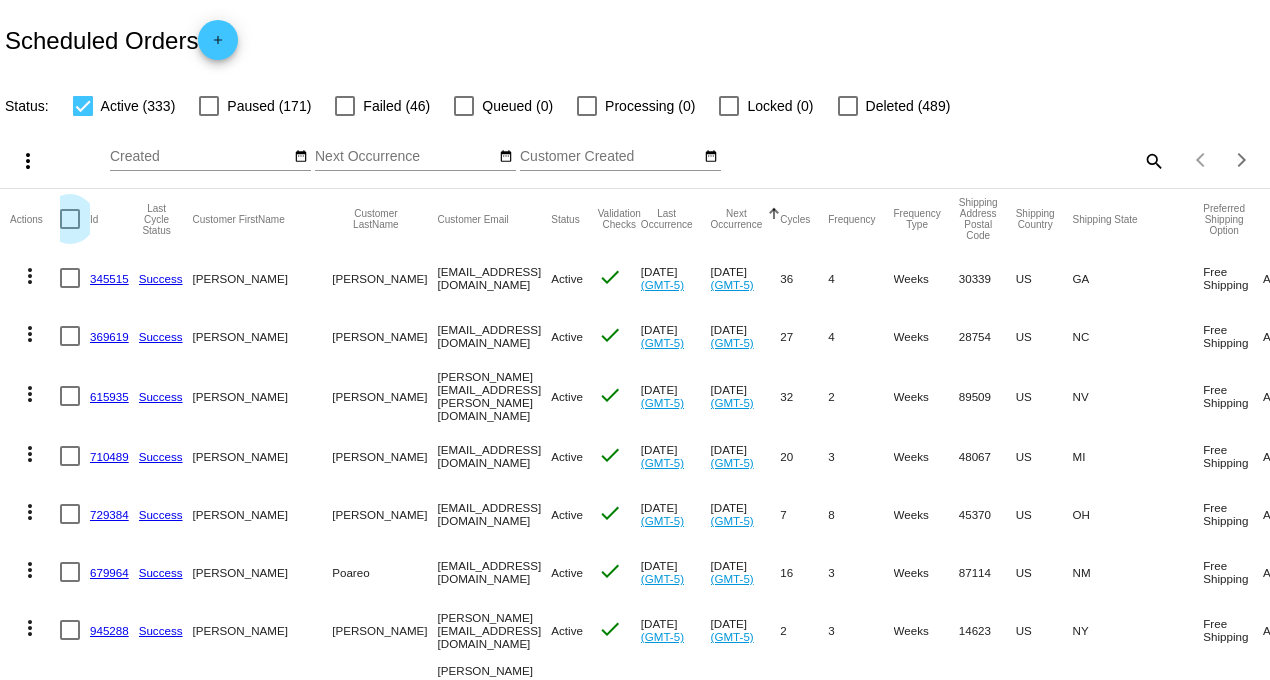 click at bounding box center (70, 219) 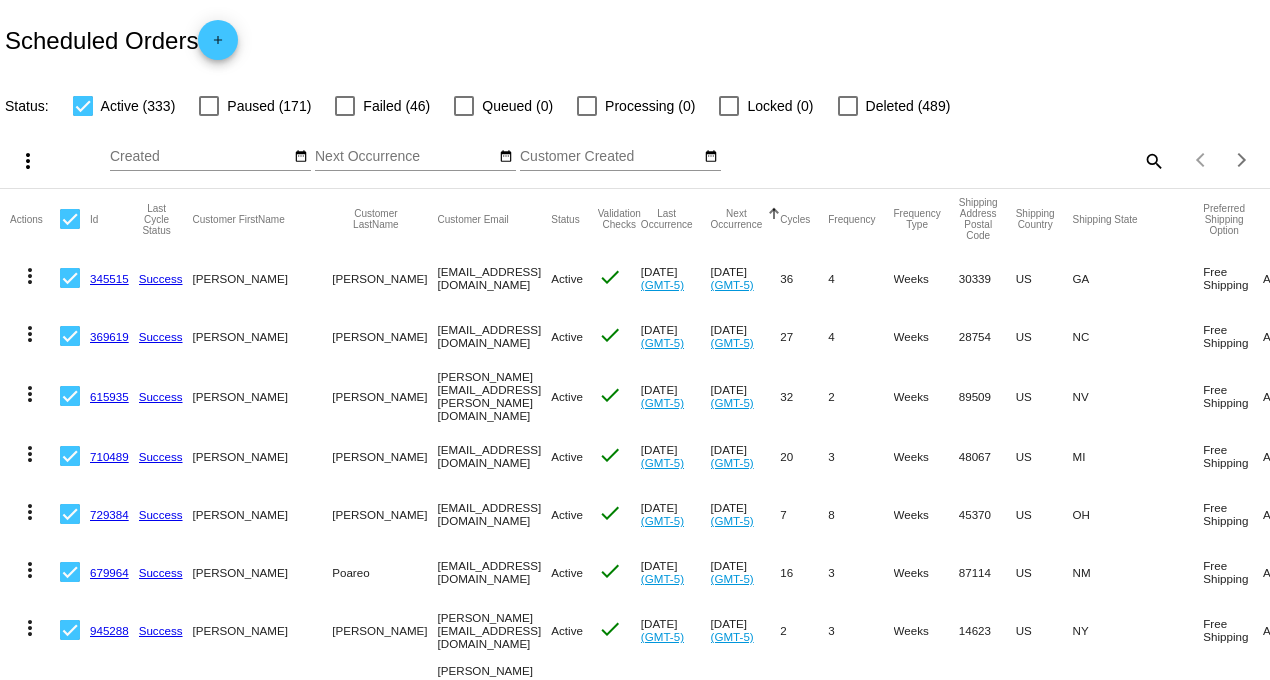 click on "more_vert" at bounding box center [28, 161] 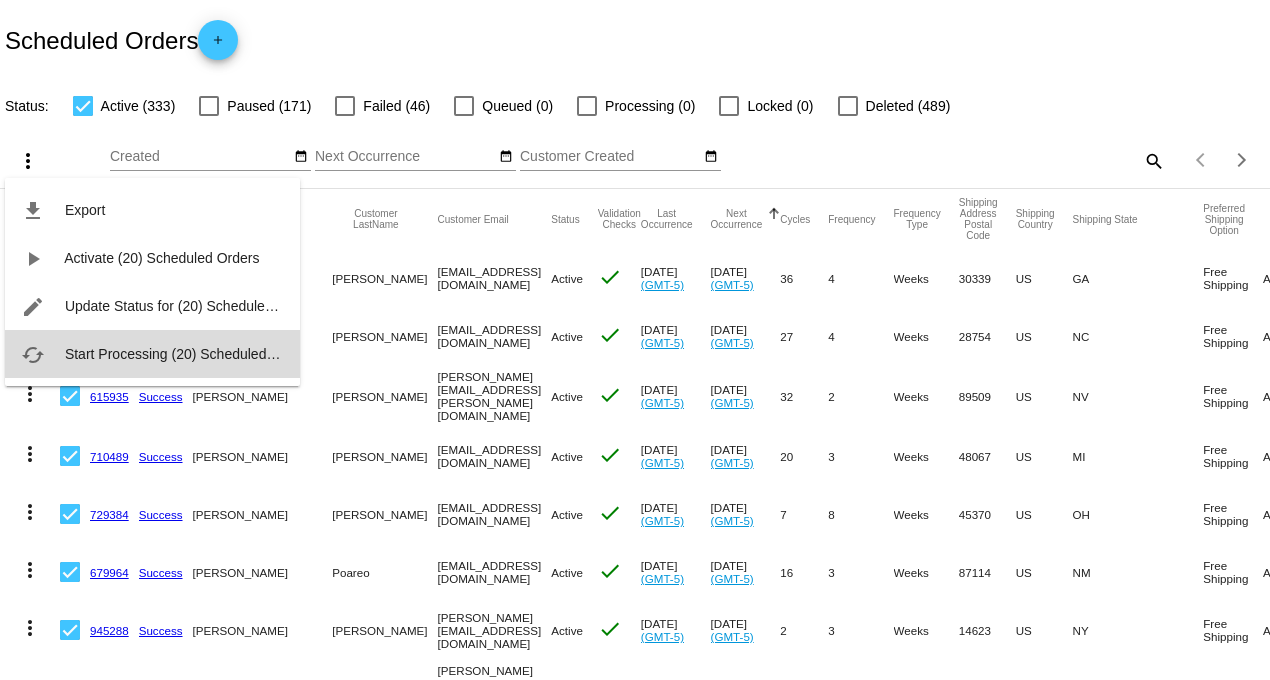 click on "Start Processing (20) Scheduled Orders" at bounding box center [189, 354] 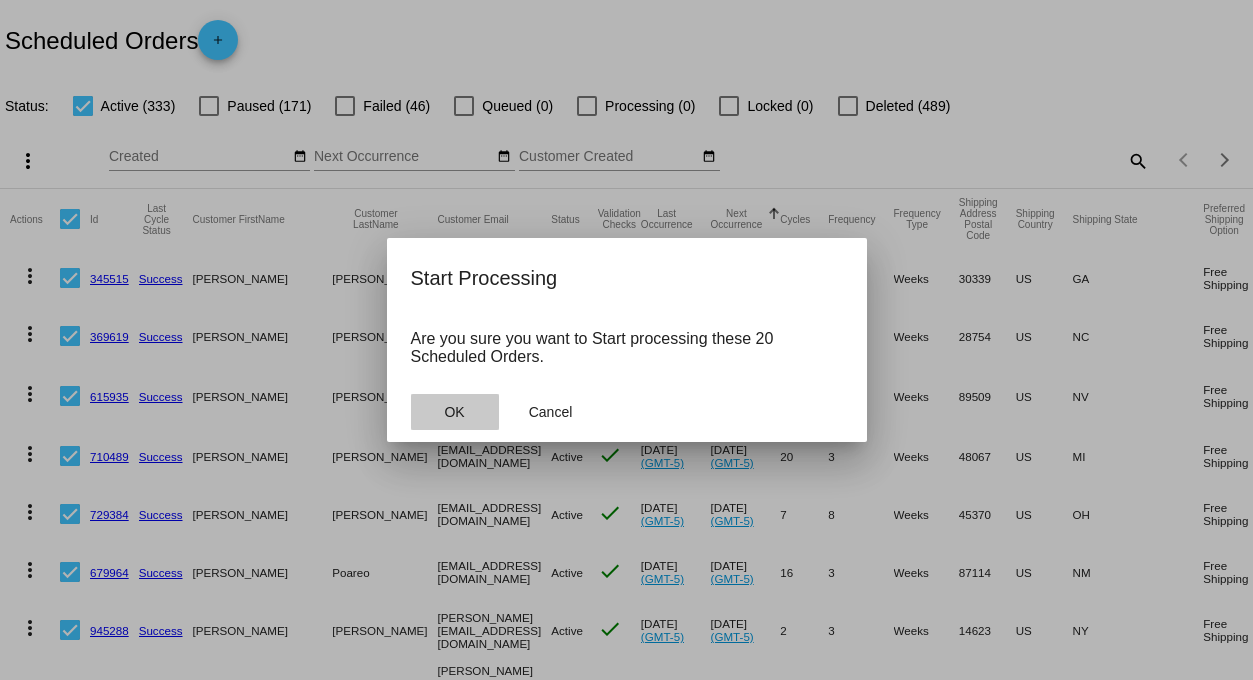 click on "OK" 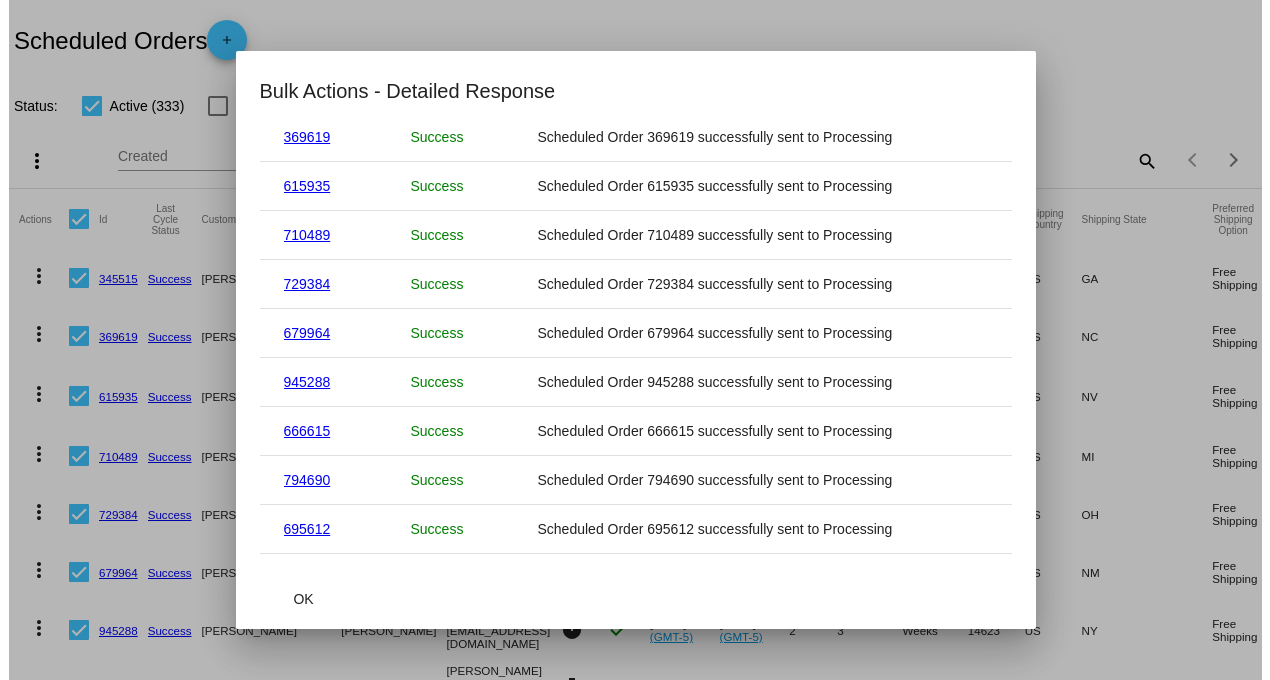 scroll, scrollTop: 628, scrollLeft: 0, axis: vertical 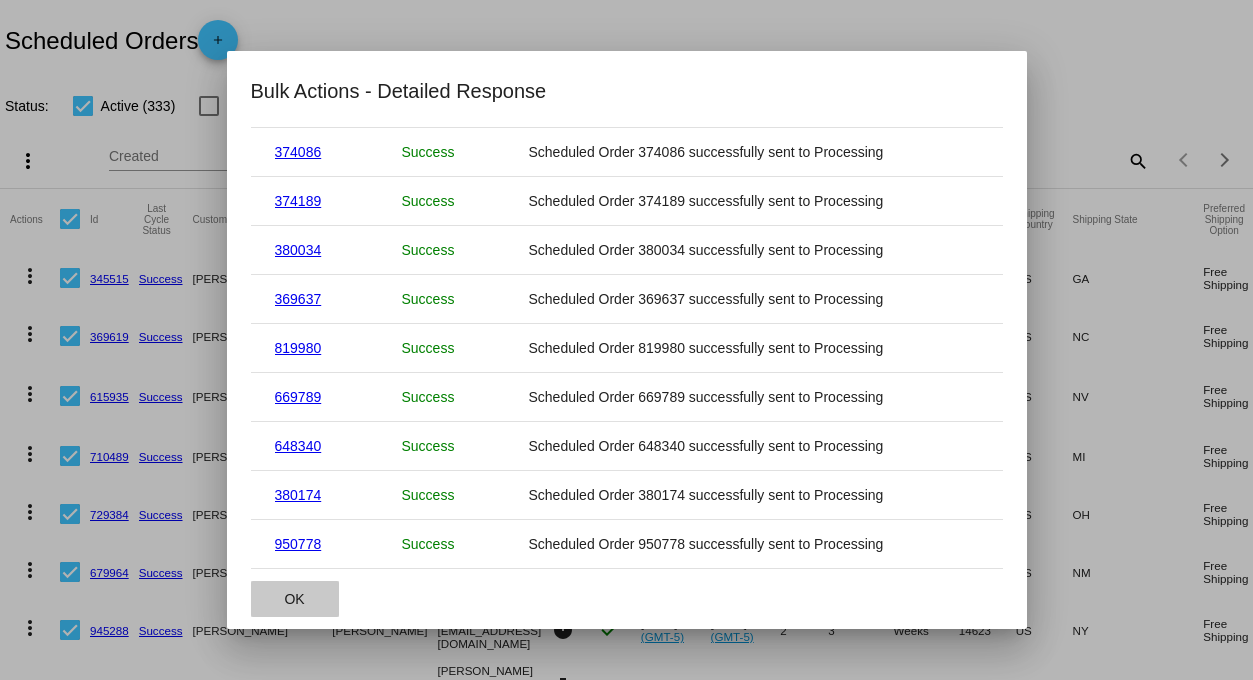 click on "OK" 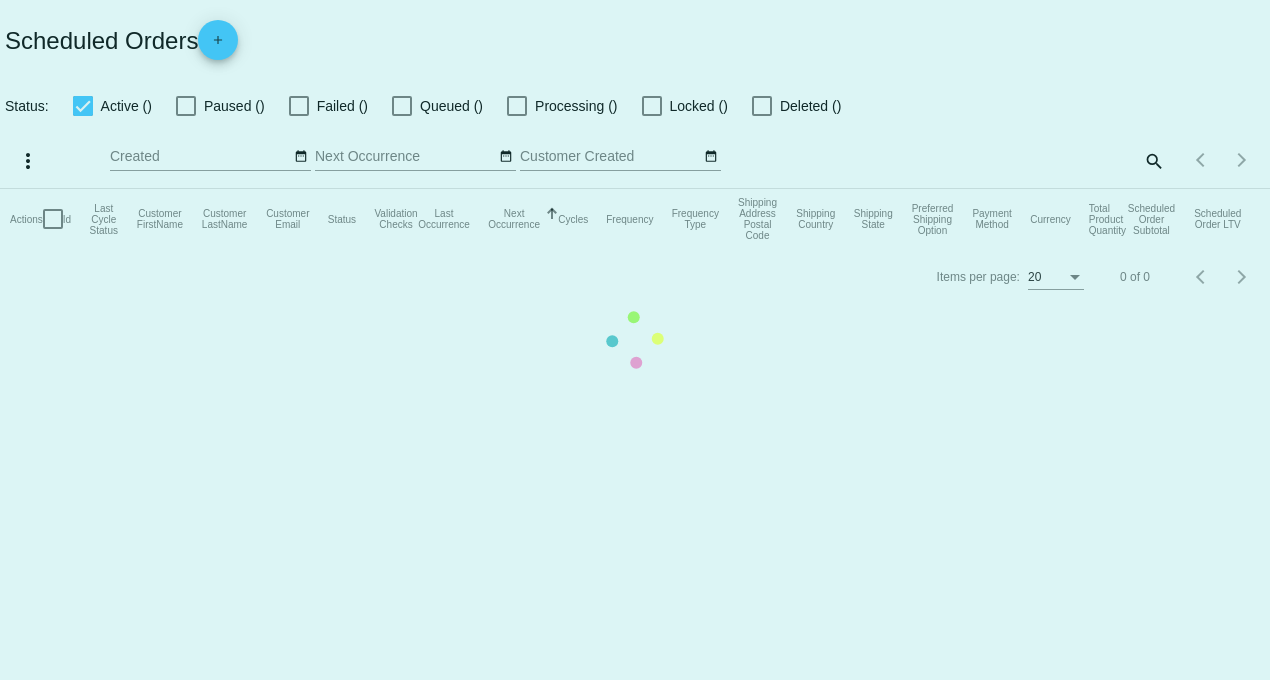 scroll, scrollTop: 0, scrollLeft: 0, axis: both 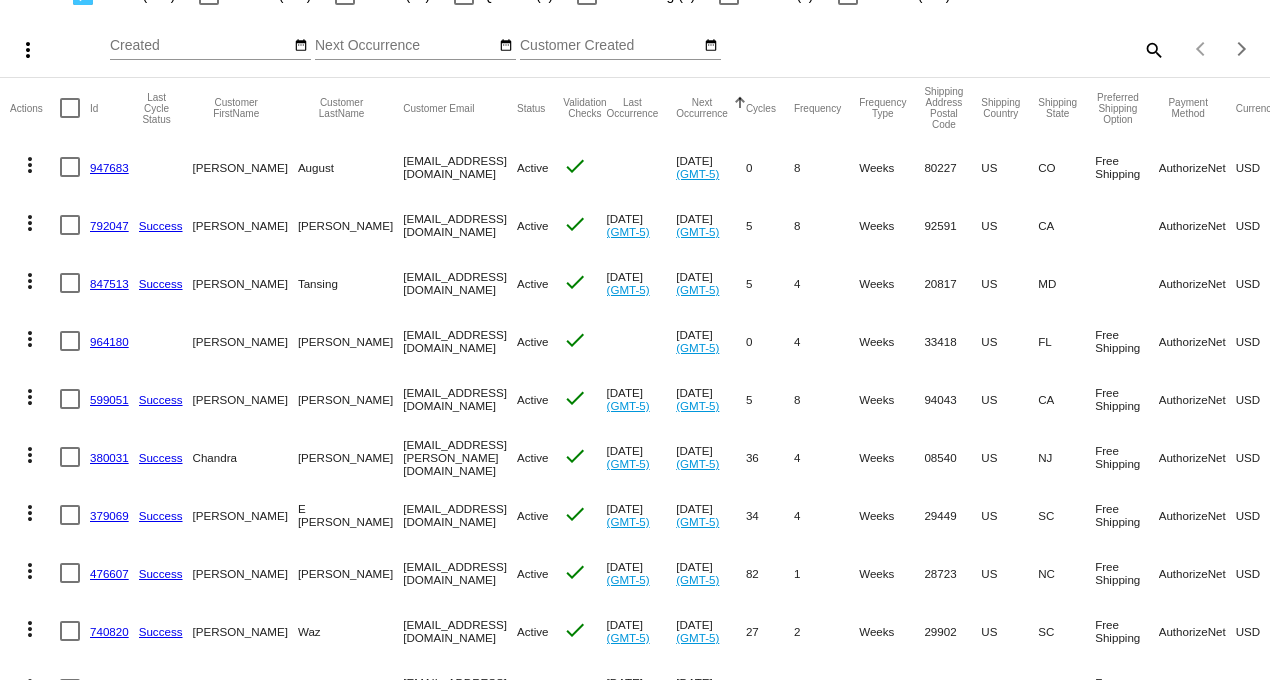 click on "more_vert" 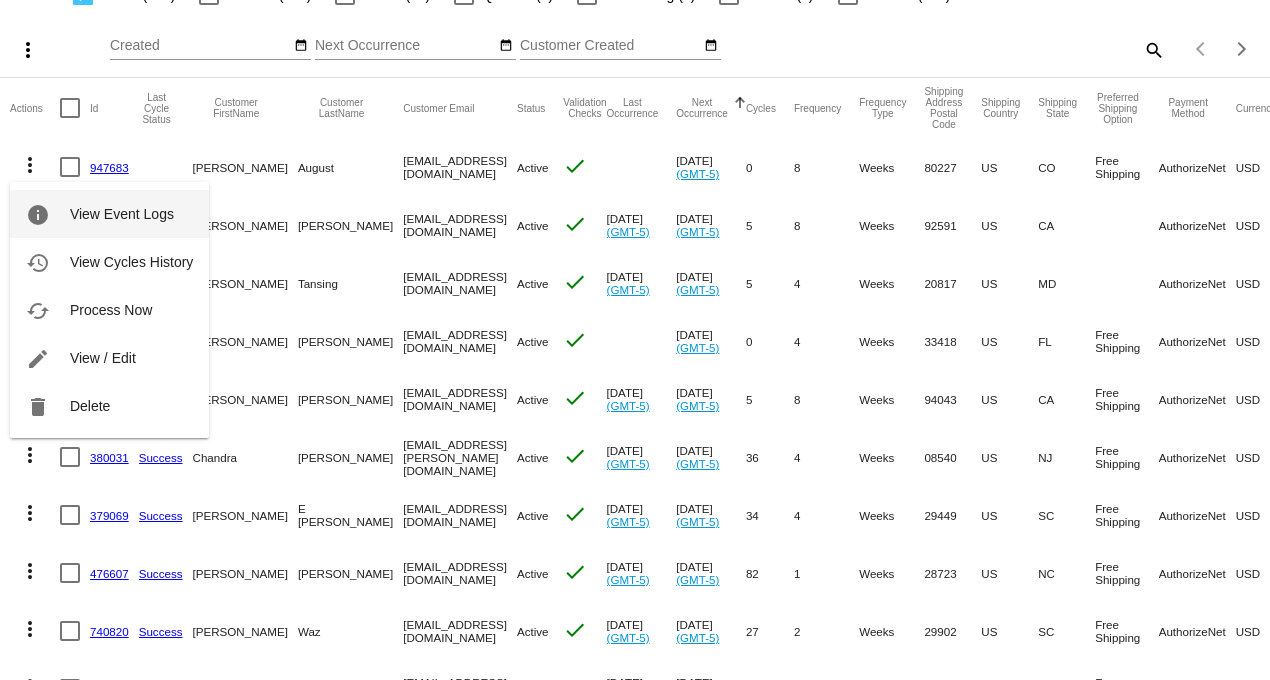 click on "View Event Logs" at bounding box center [122, 214] 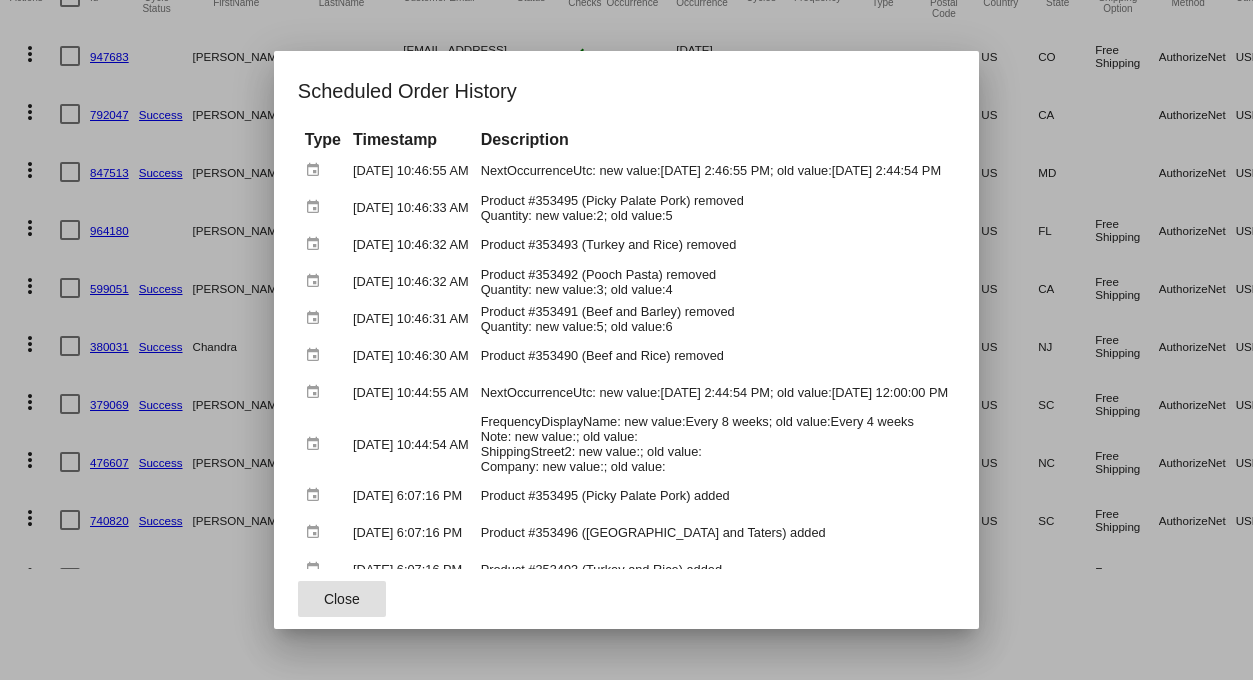 click at bounding box center [626, 340] 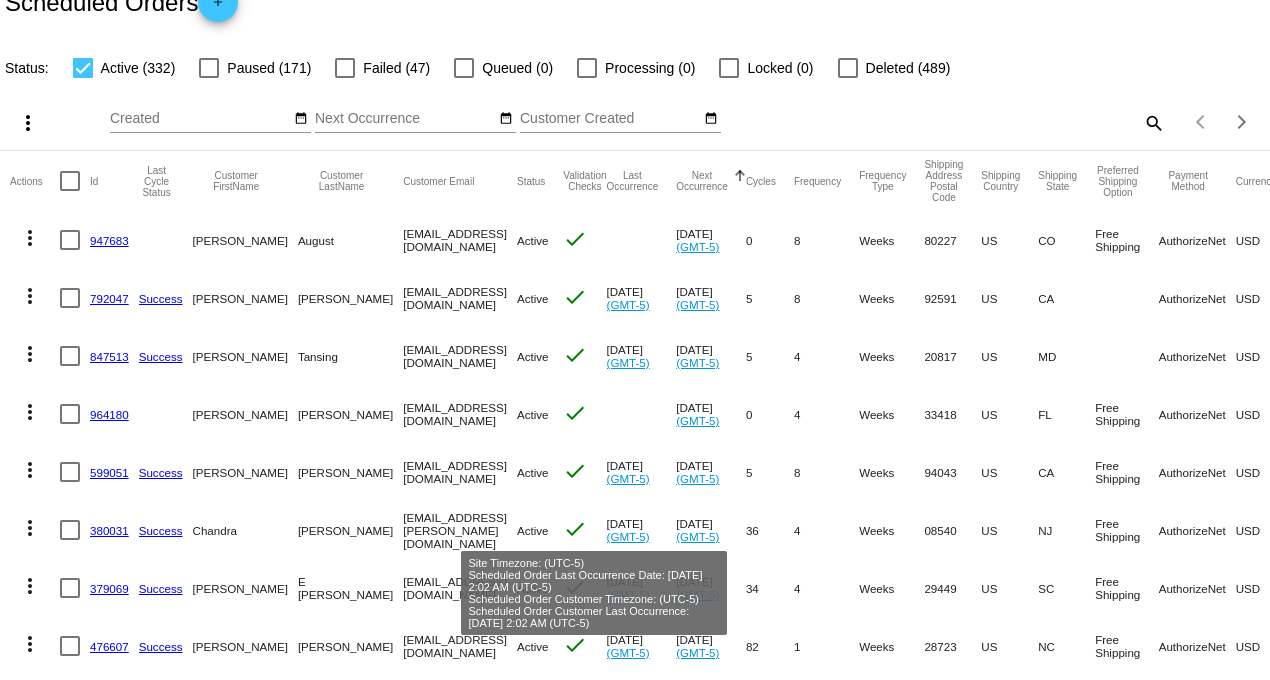 scroll, scrollTop: 0, scrollLeft: 0, axis: both 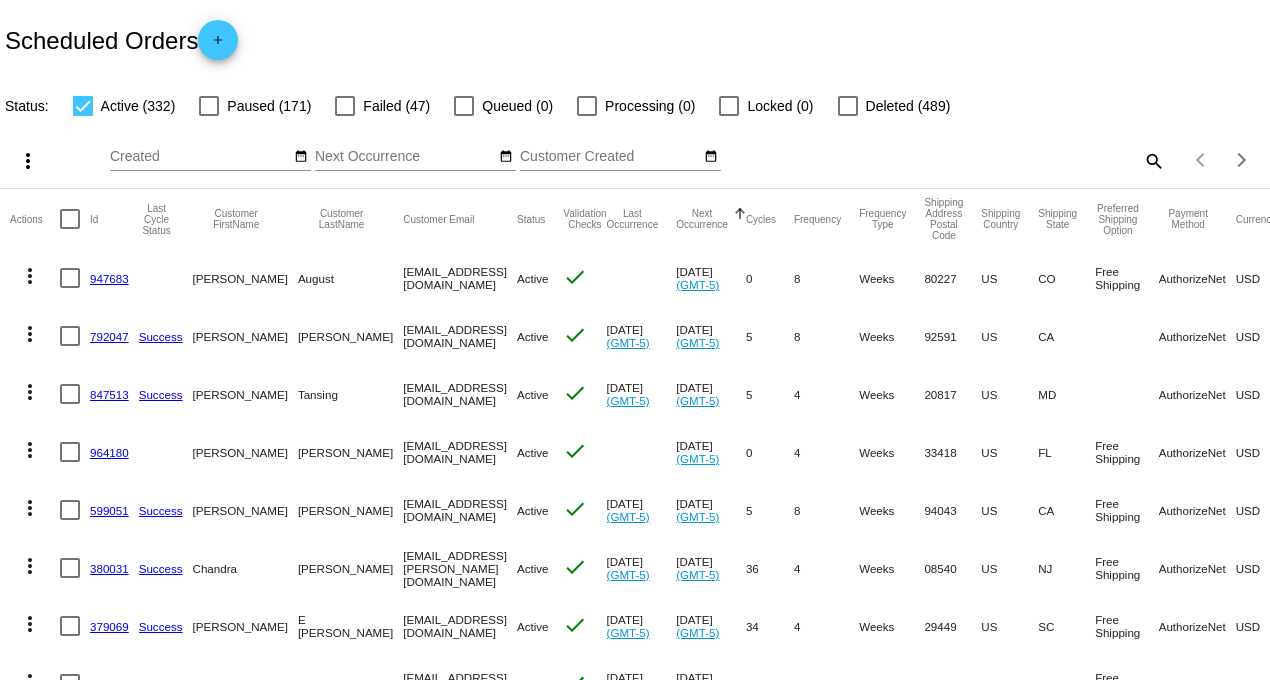 click at bounding box center (70, 278) 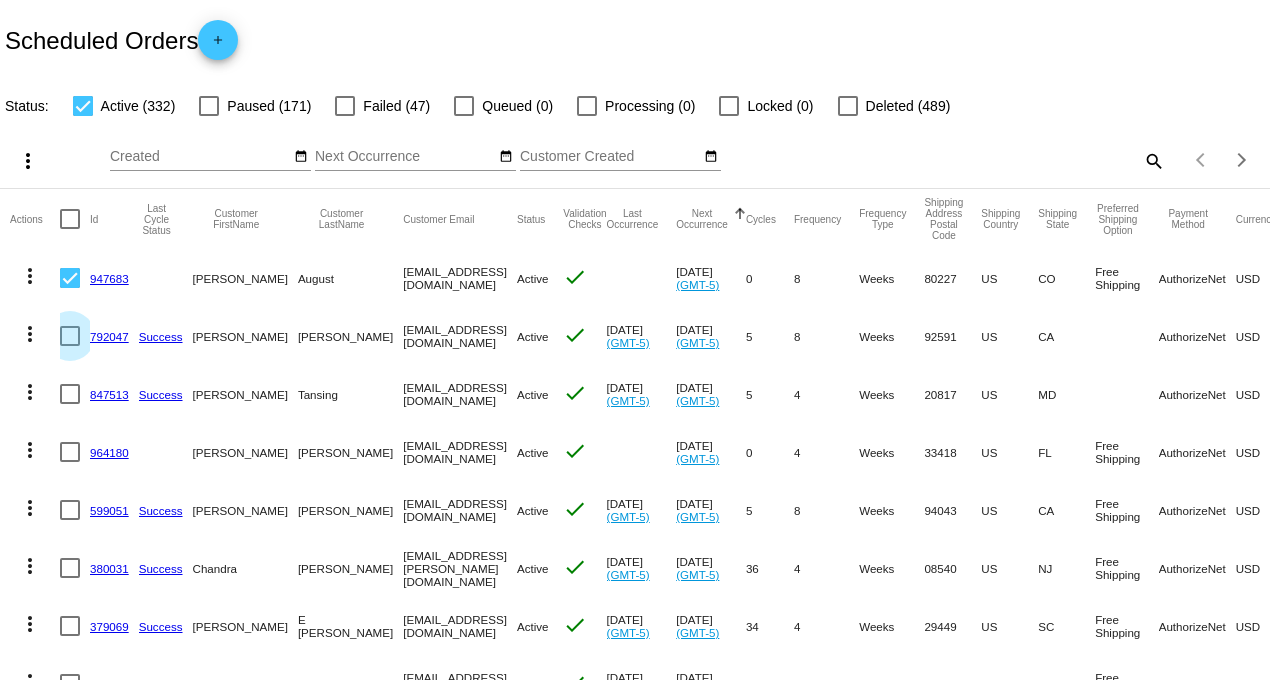click at bounding box center (70, 336) 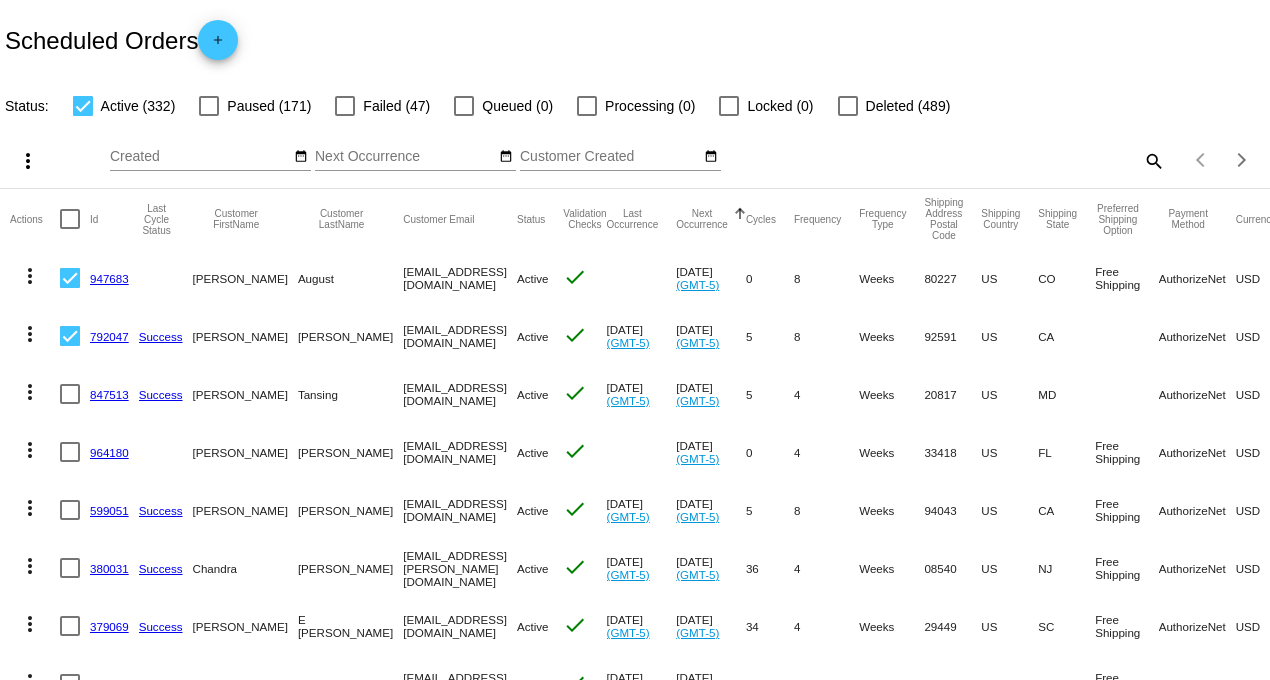 click at bounding box center [70, 394] 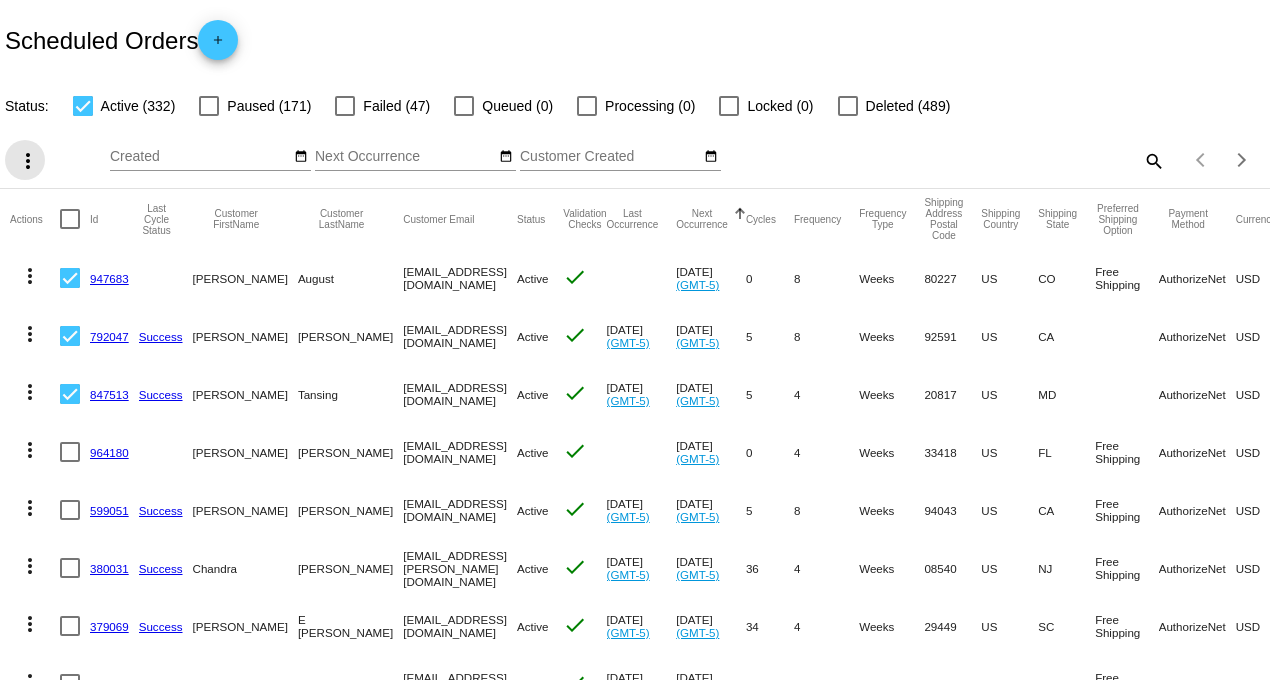 click on "more_vert" at bounding box center [28, 161] 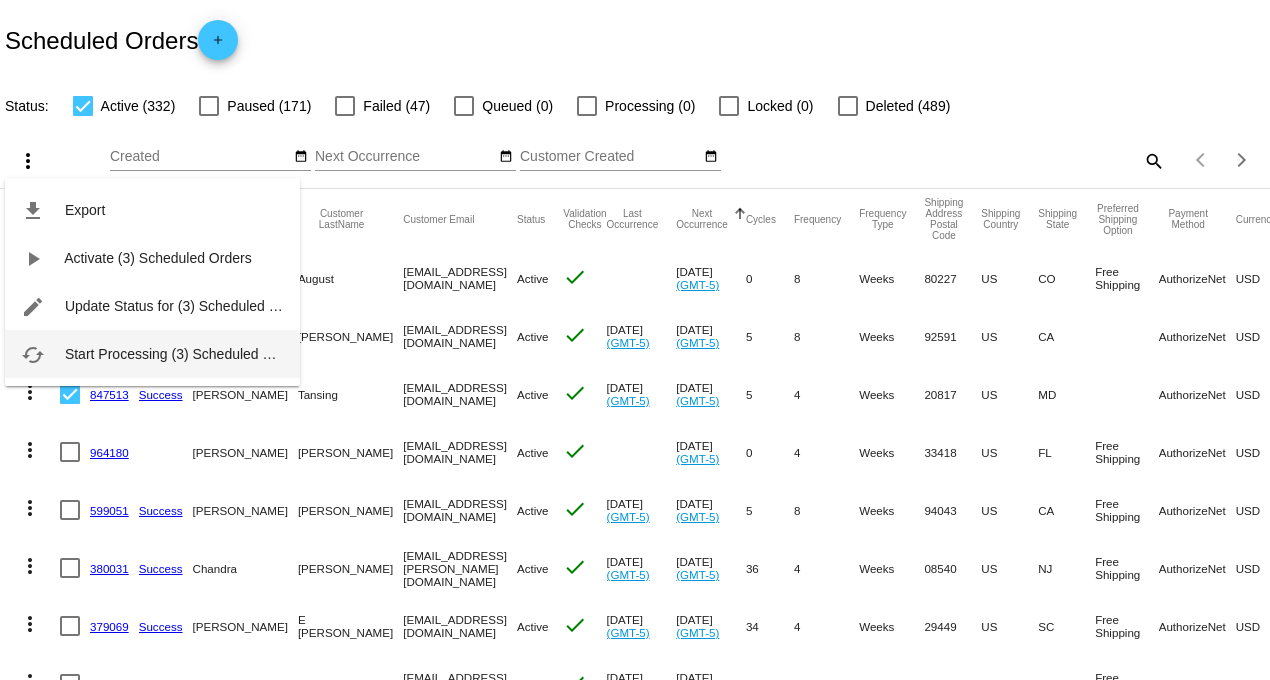 click on "Start Processing (3) Scheduled Orders" at bounding box center (185, 354) 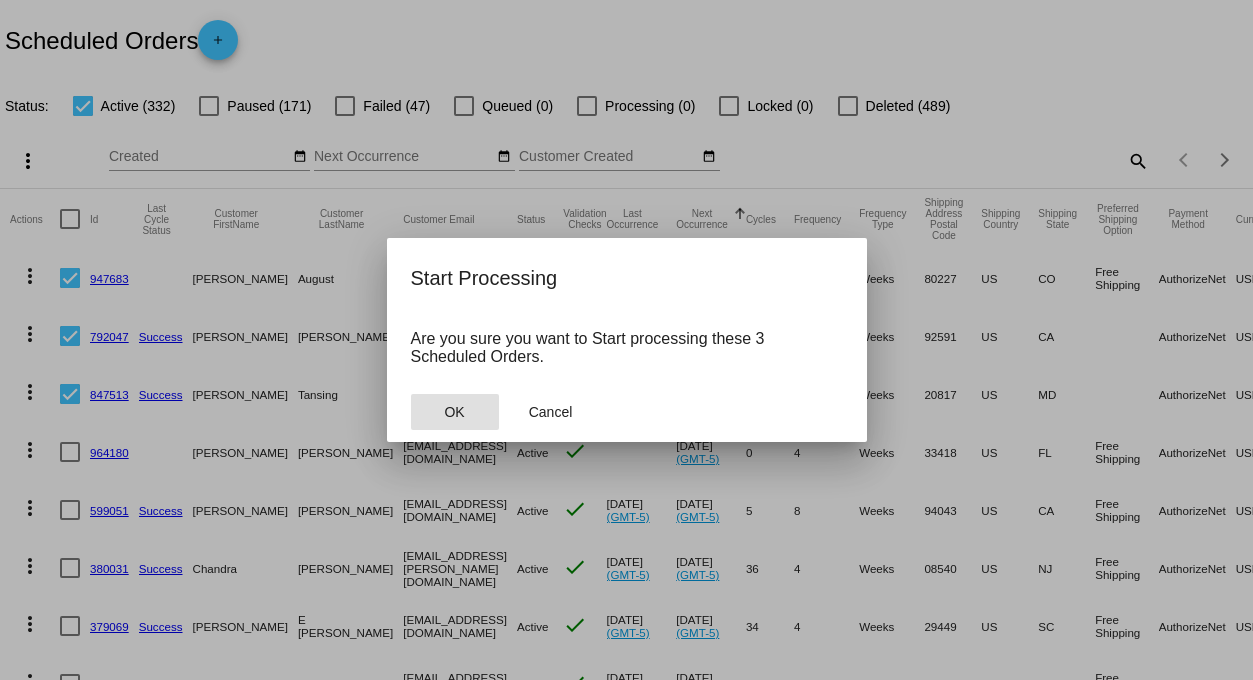 click on "OK" 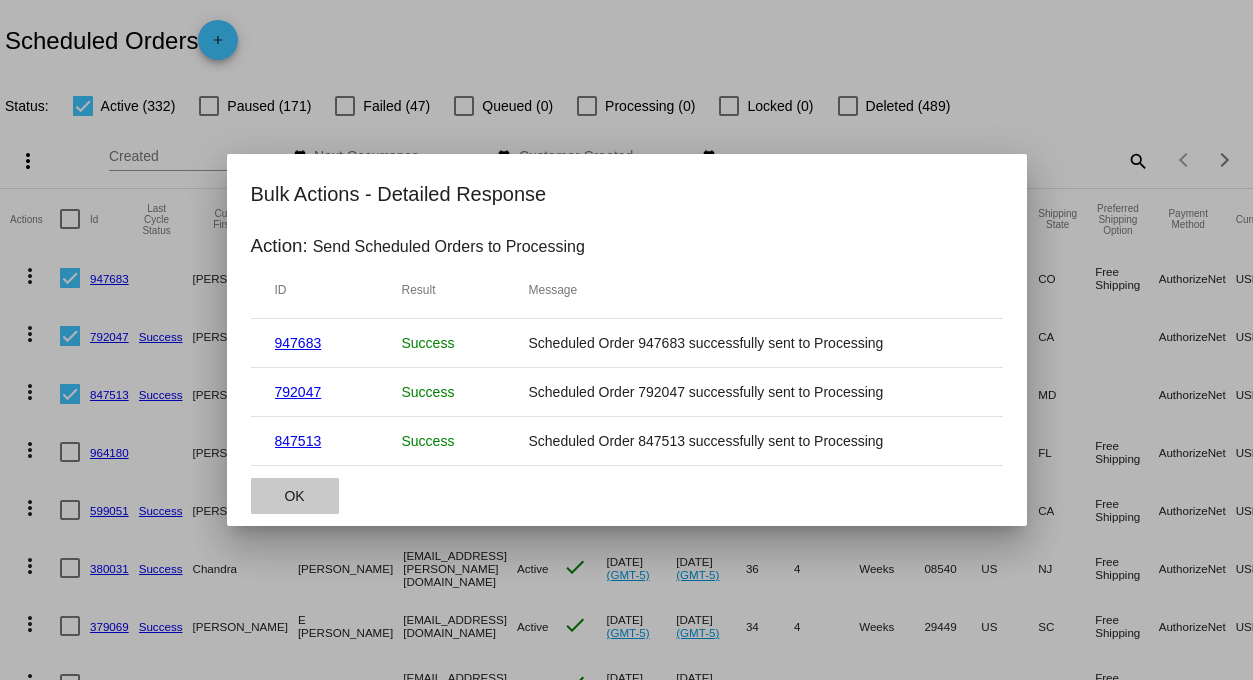 click on "OK" 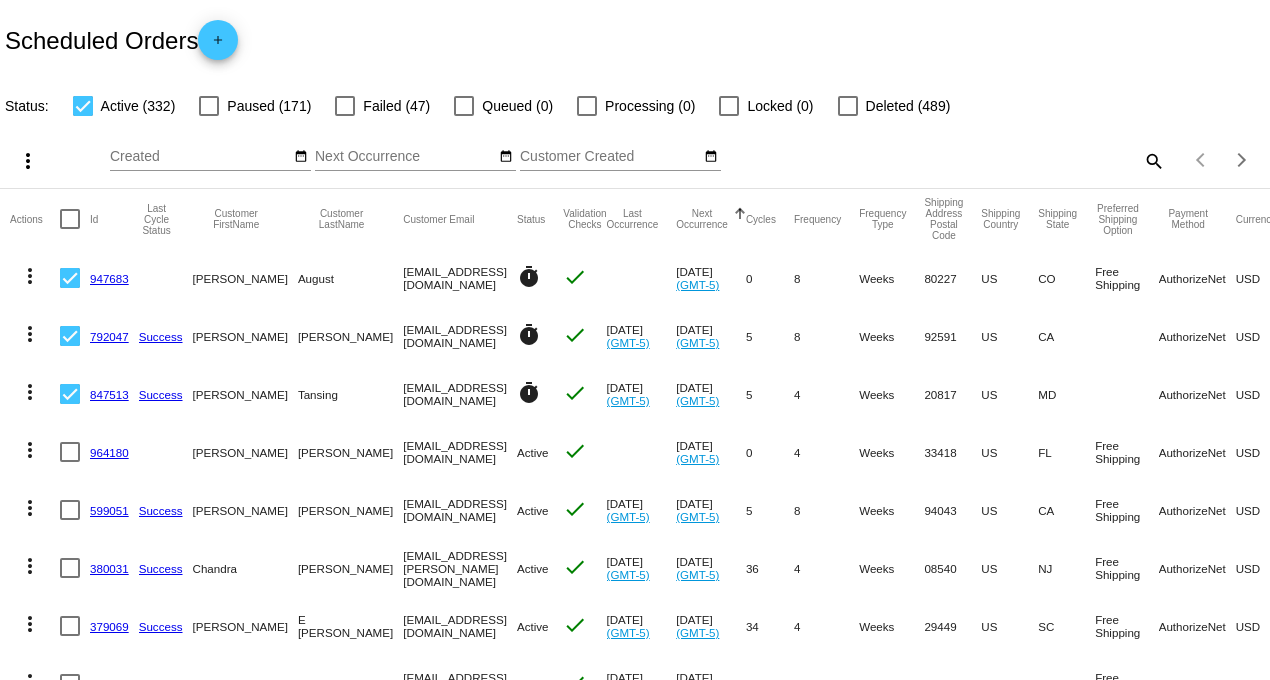 click on "964180" 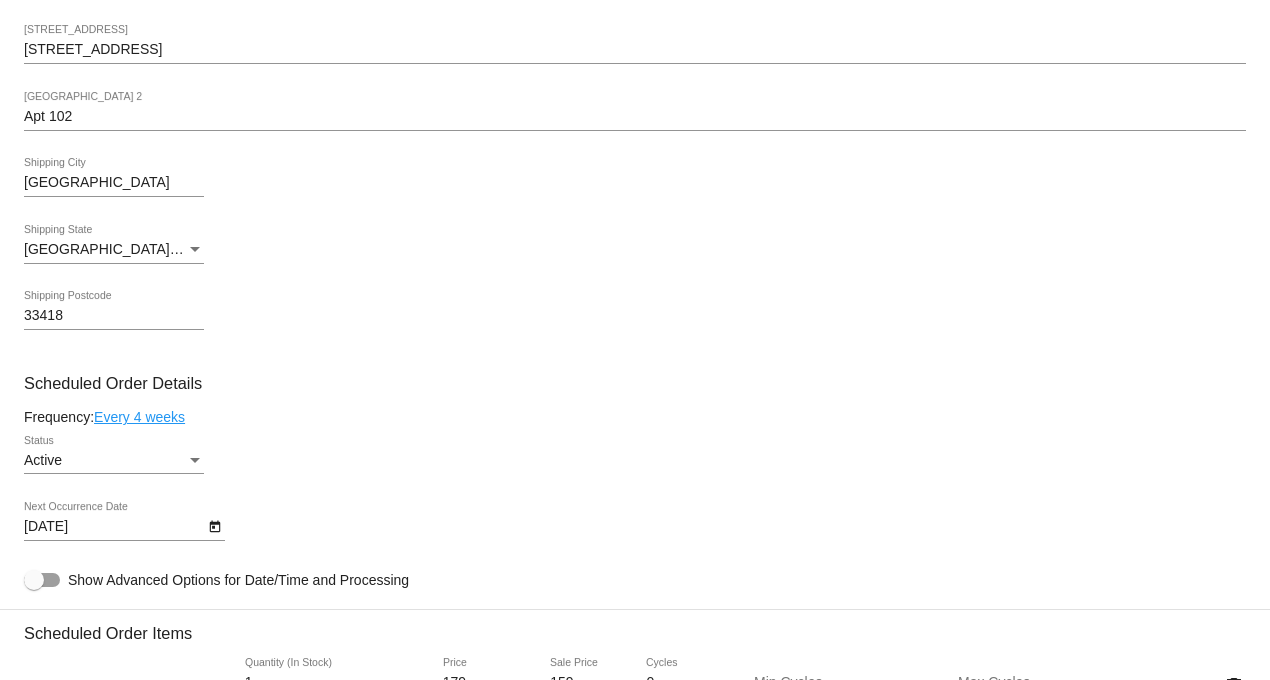 scroll, scrollTop: 666, scrollLeft: 0, axis: vertical 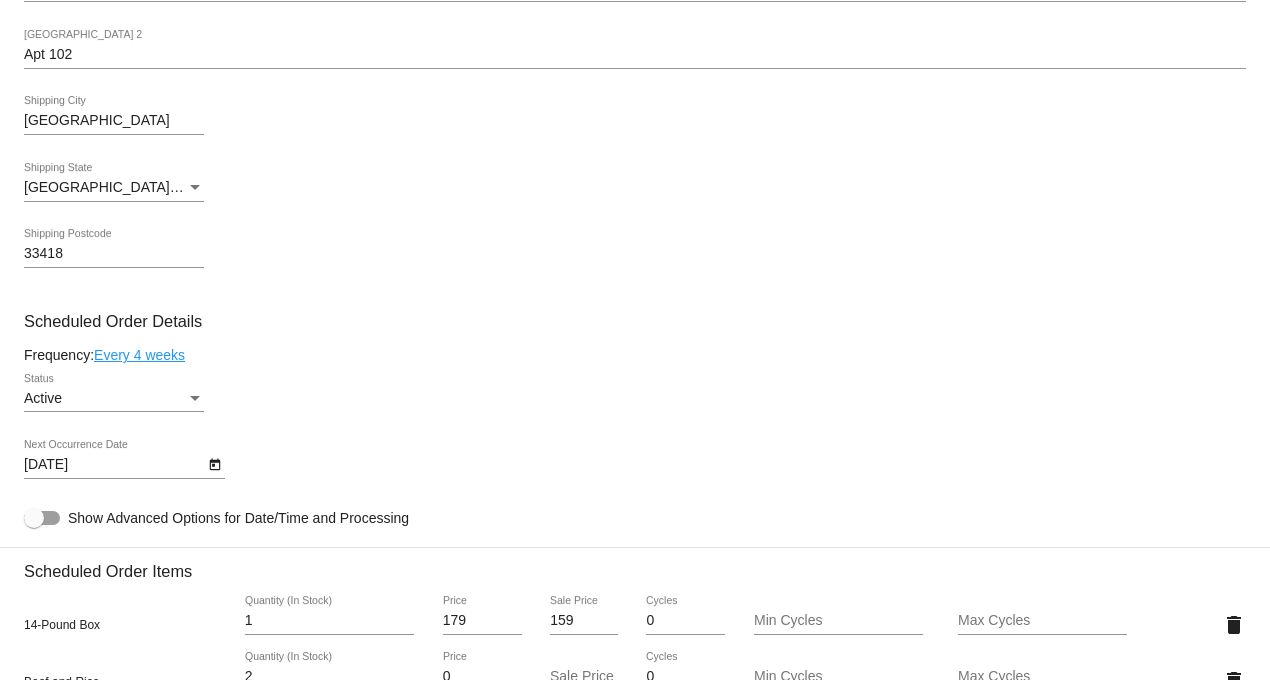 click 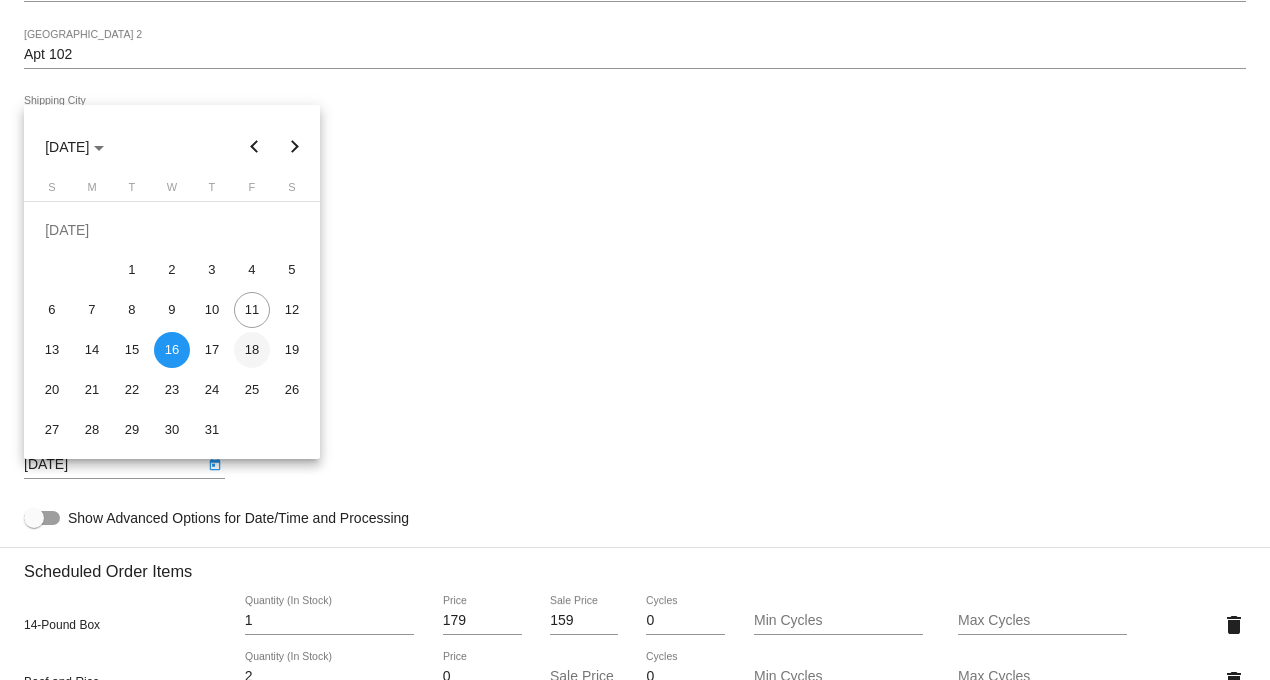 click on "18" at bounding box center (252, 350) 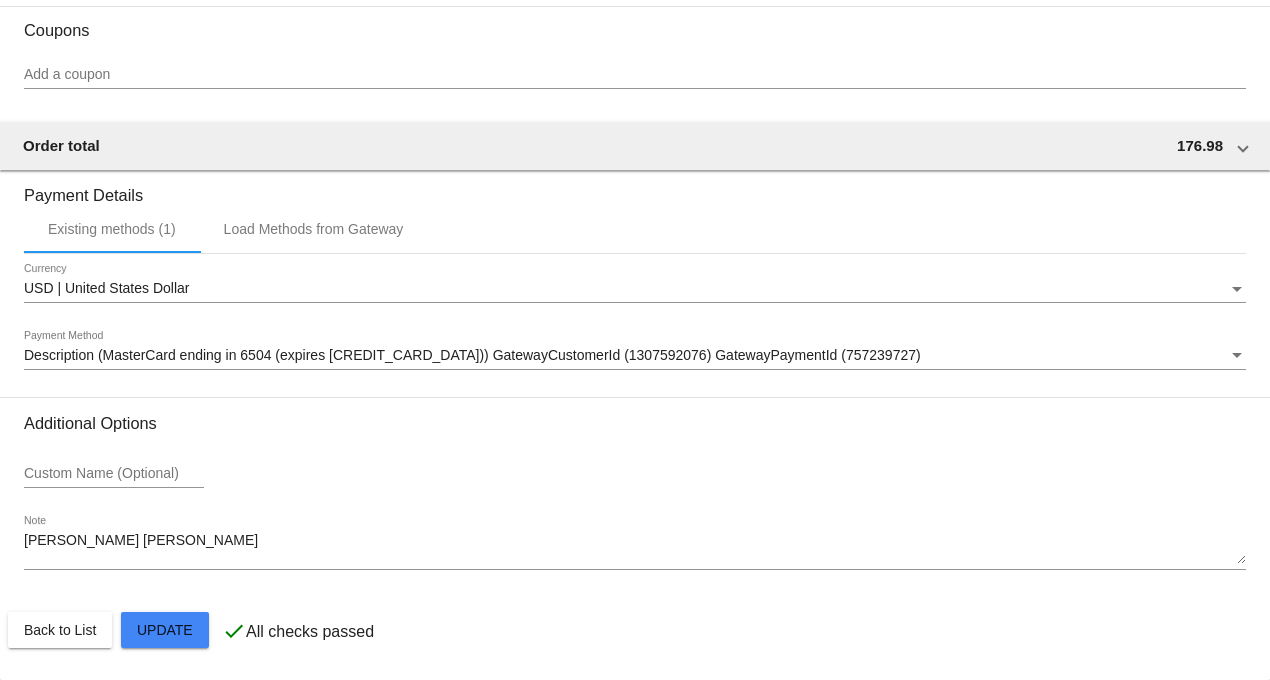 scroll, scrollTop: 2085, scrollLeft: 0, axis: vertical 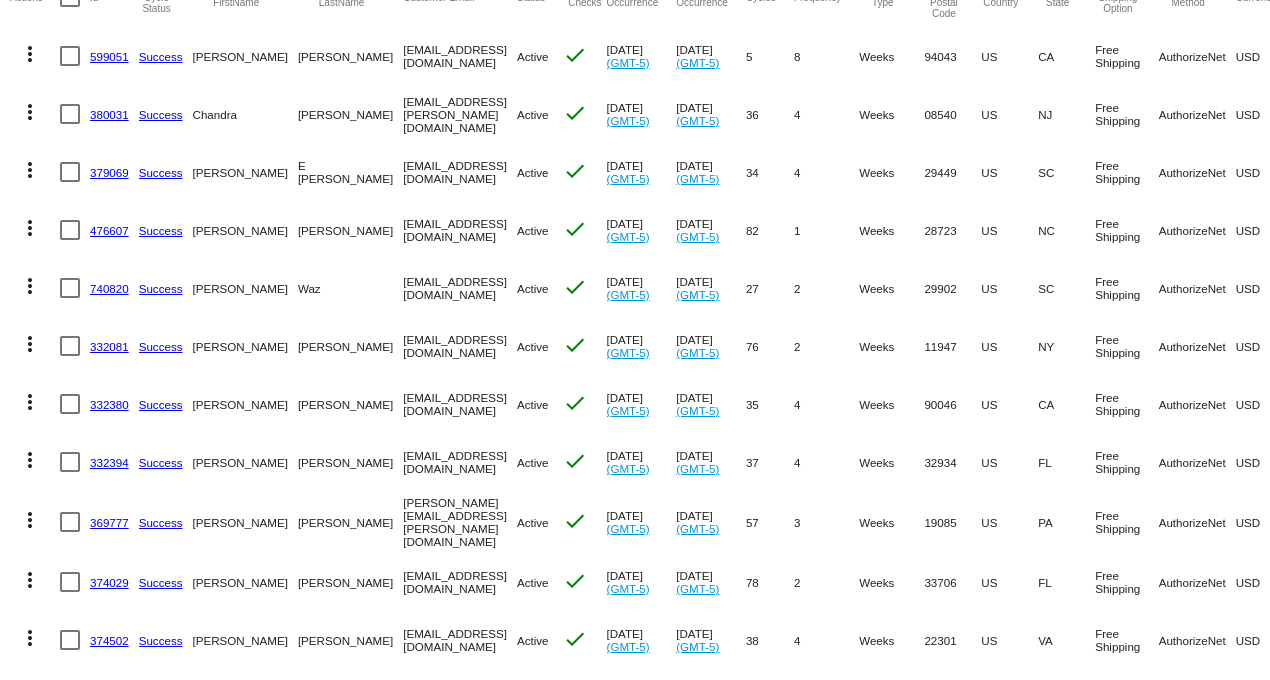 click on "599051" 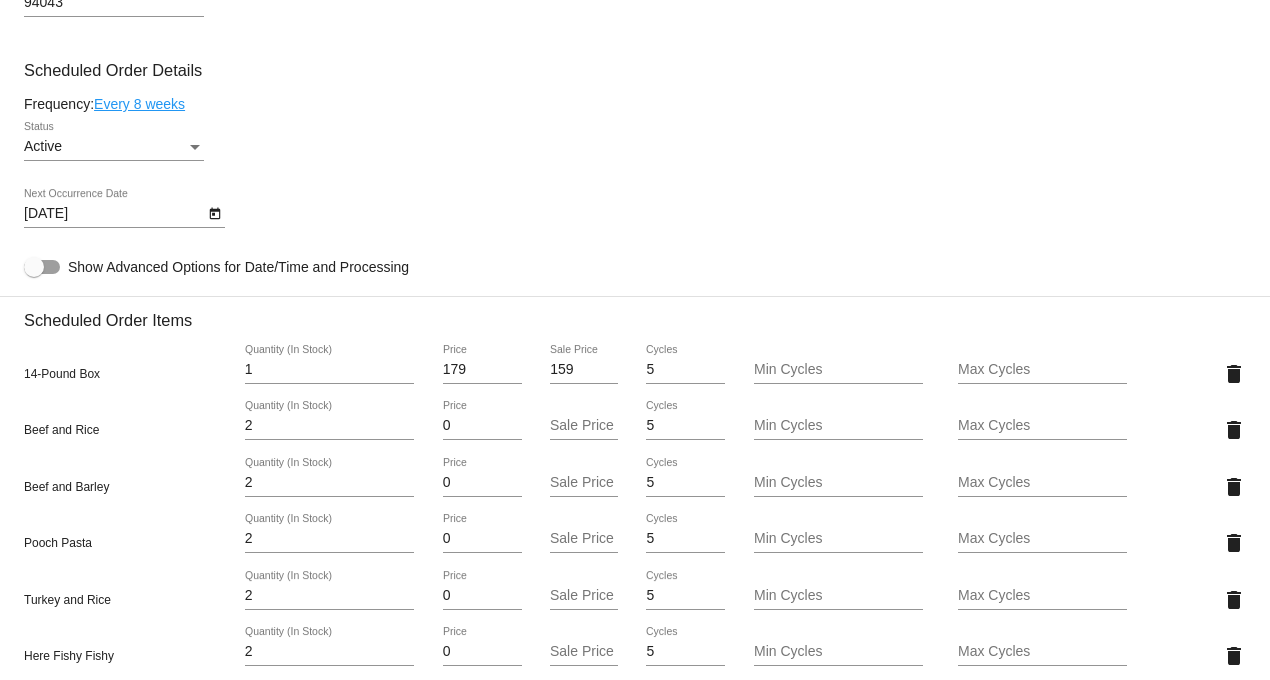 scroll, scrollTop: 1111, scrollLeft: 0, axis: vertical 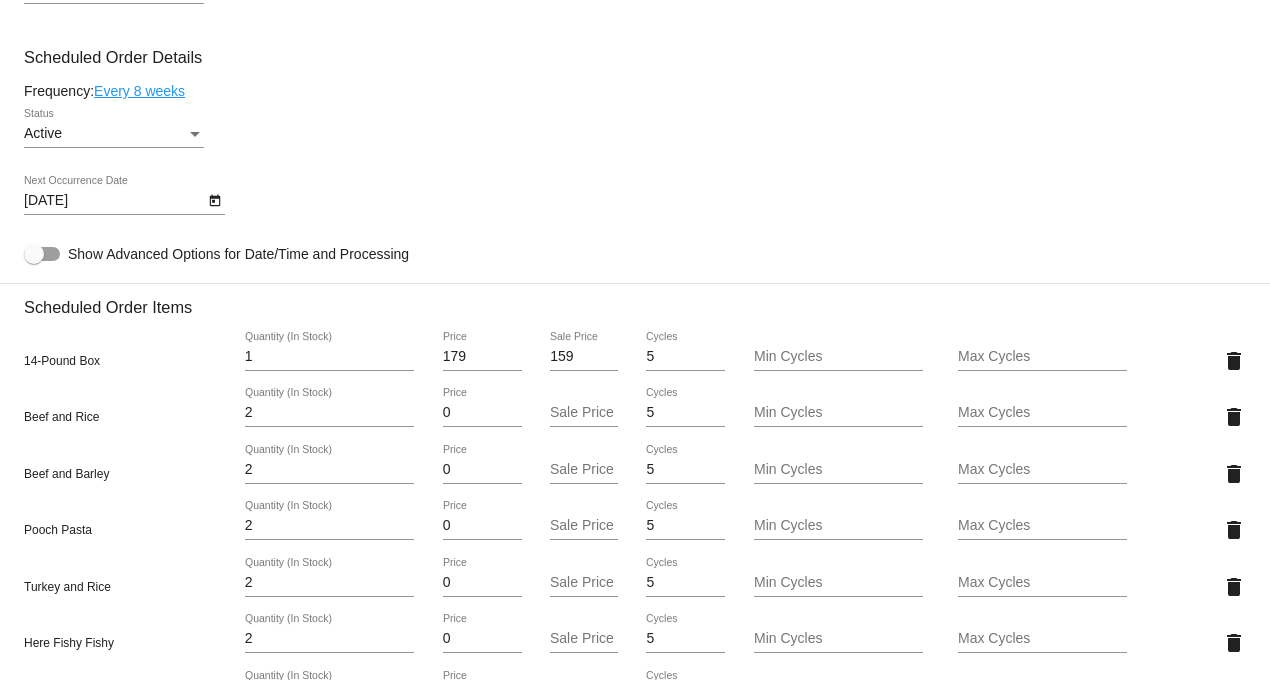click 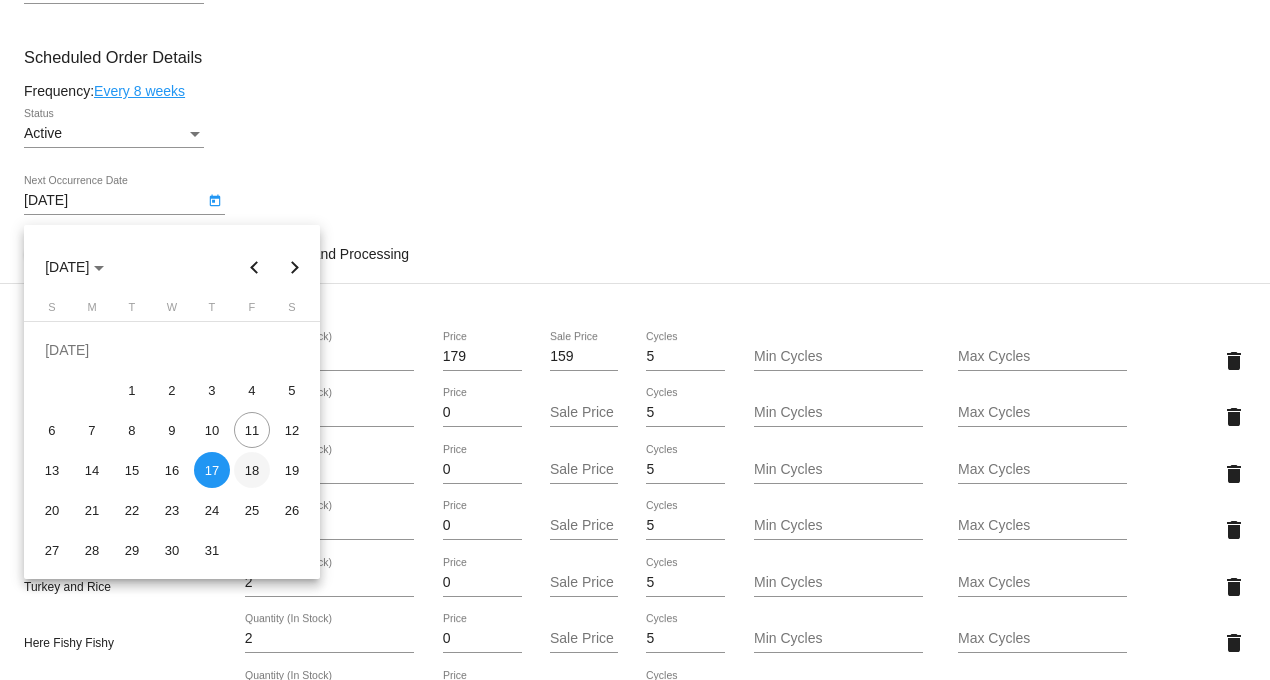 click on "18" at bounding box center [252, 470] 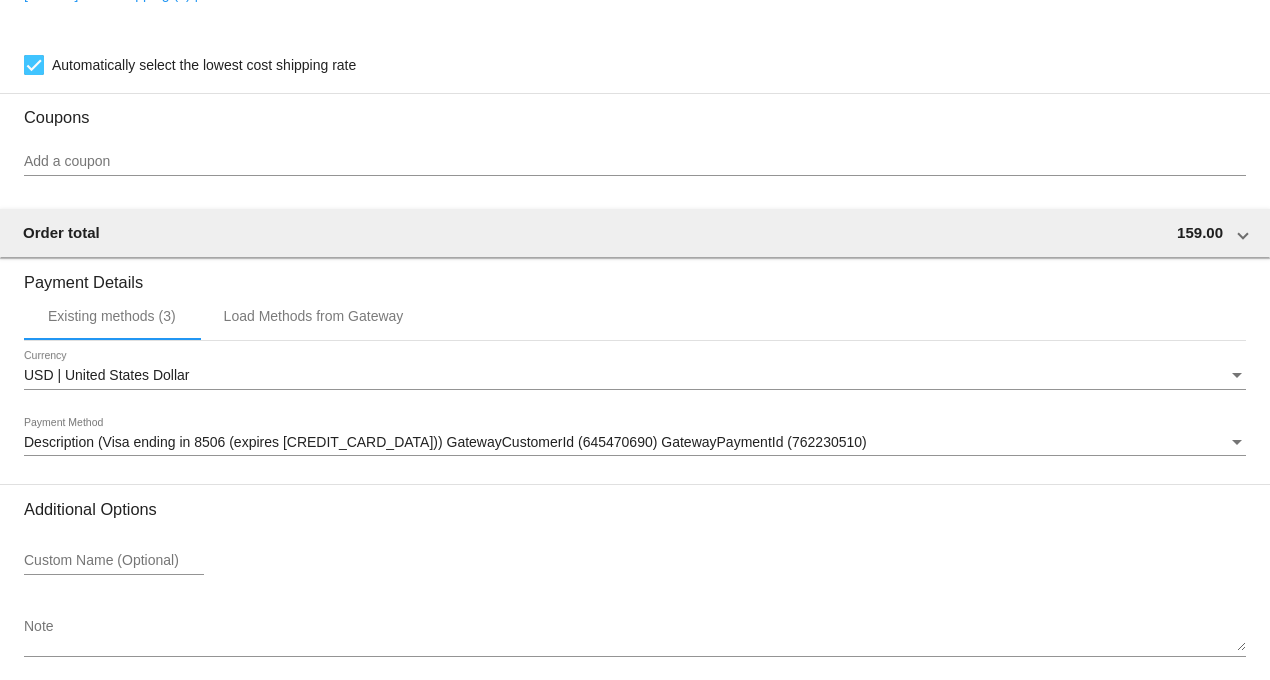 scroll, scrollTop: 2154, scrollLeft: 0, axis: vertical 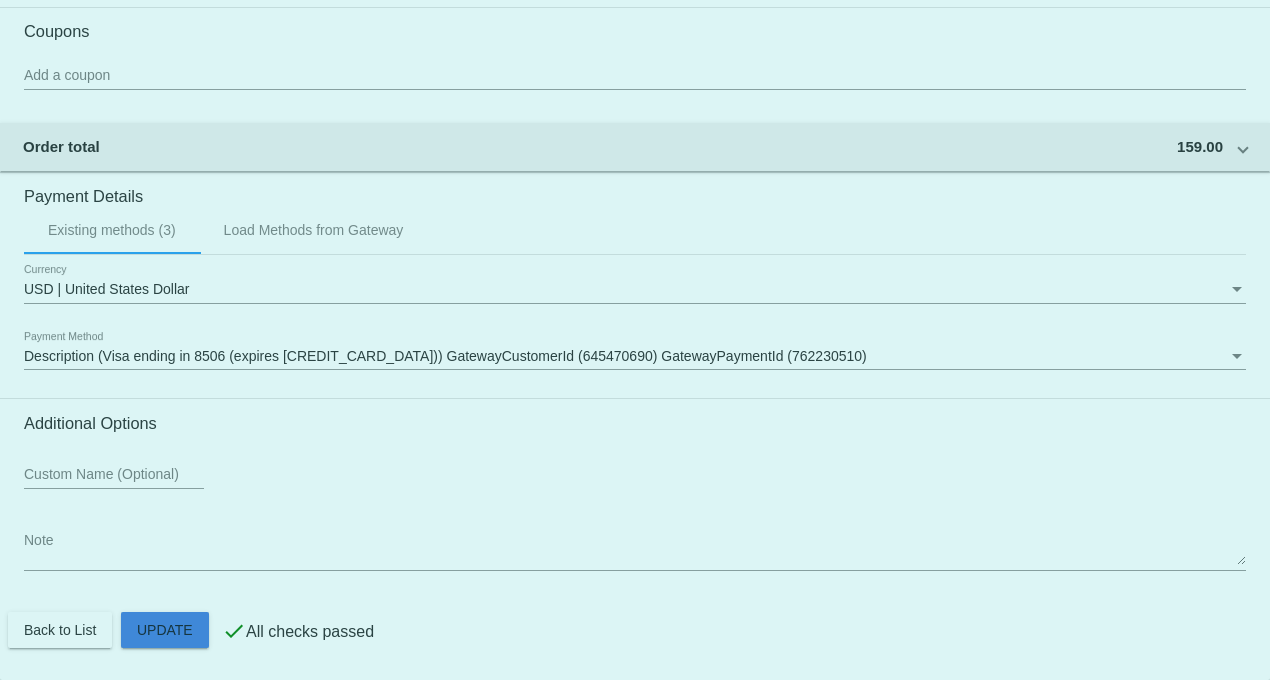click on "Customer
3792564: [PERSON_NAME]
[EMAIL_ADDRESS][DOMAIN_NAME]
Customer Shipping
Enter Shipping Address Select A Saved Address (0)
[PERSON_NAME] First Name
[PERSON_NAME]
Shipping Last Name
[GEOGRAPHIC_DATA] | [GEOGRAPHIC_DATA]
Shipping Country
[STREET_ADDRESS]
[STREET_ADDRESS]
mountain view
[GEOGRAPHIC_DATA]
[GEOGRAPHIC_DATA] | [US_STATE]
Shipping State
94043
Shipping Postcode
Scheduled Order Details
Frequency:
Every 8 weeks
Active" 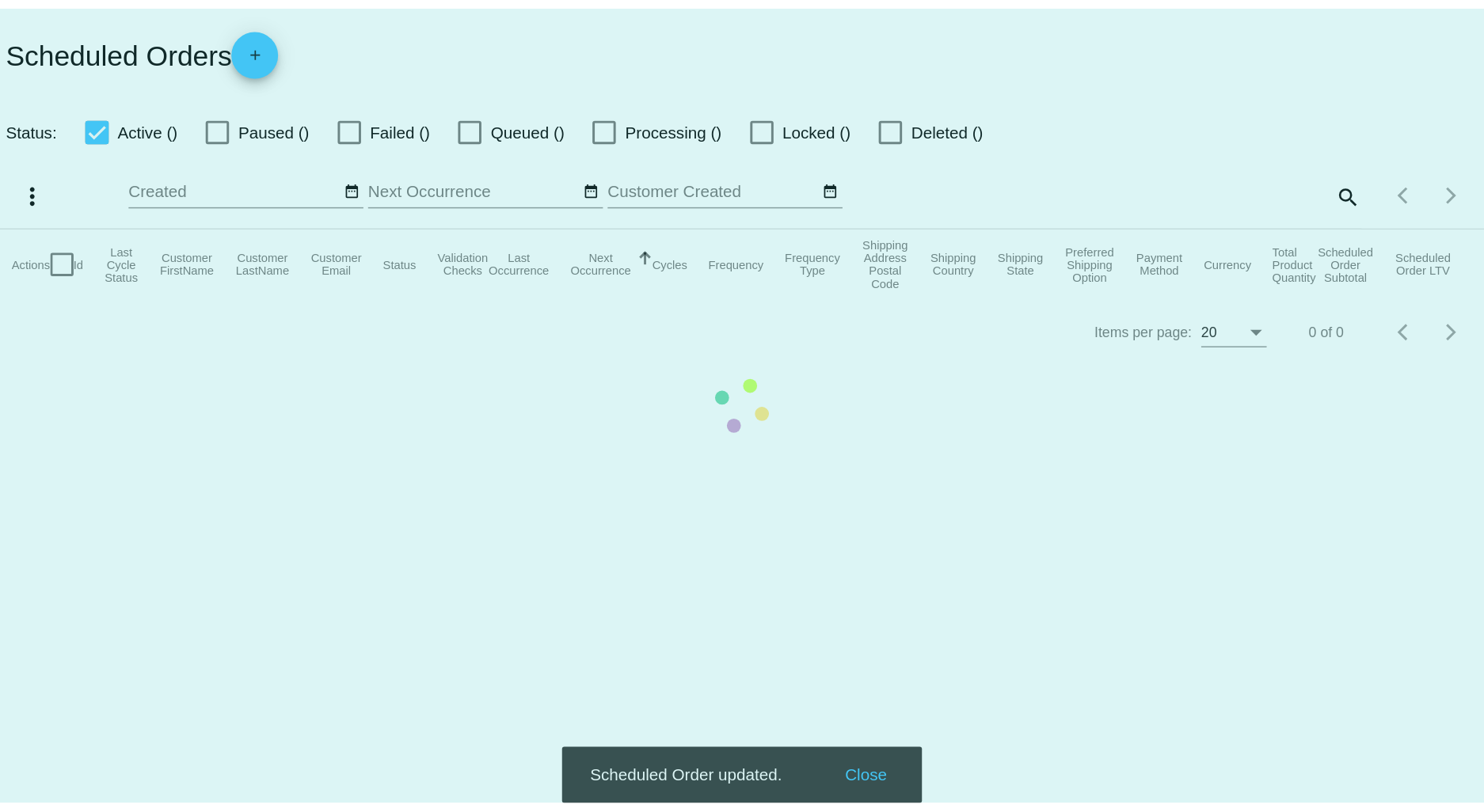 scroll, scrollTop: 0, scrollLeft: 0, axis: both 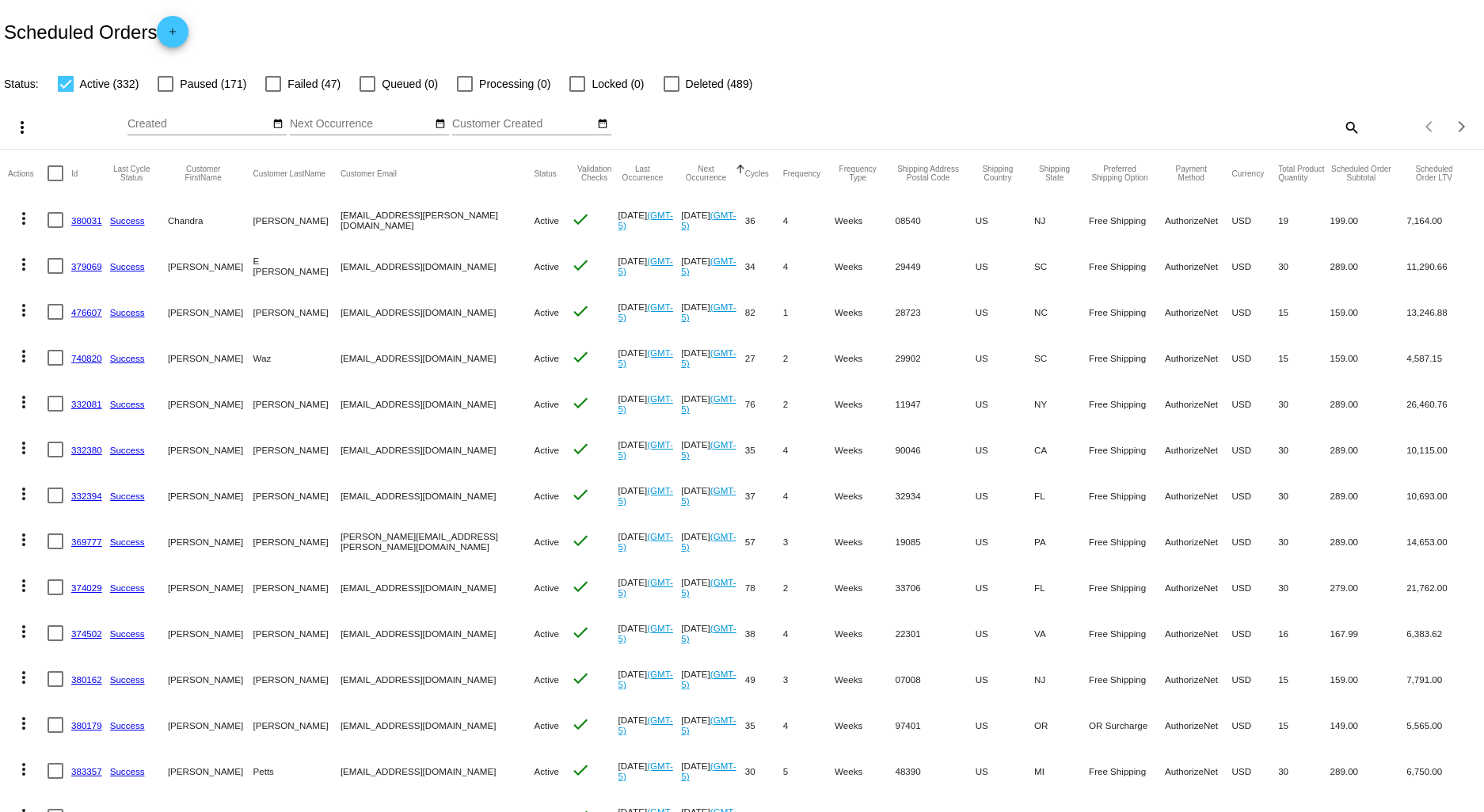 click on "search" 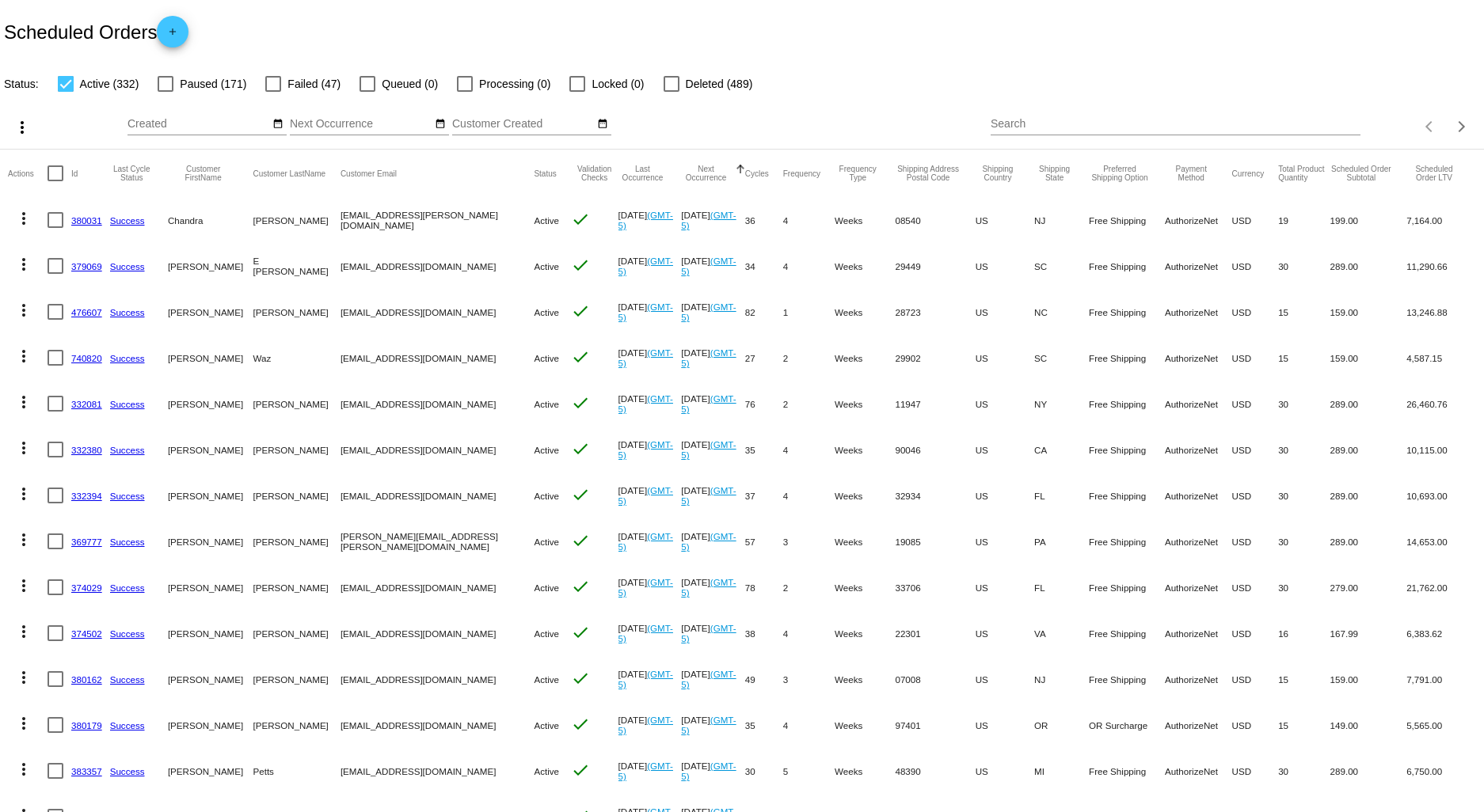 click on "Search" at bounding box center (1175, 124) 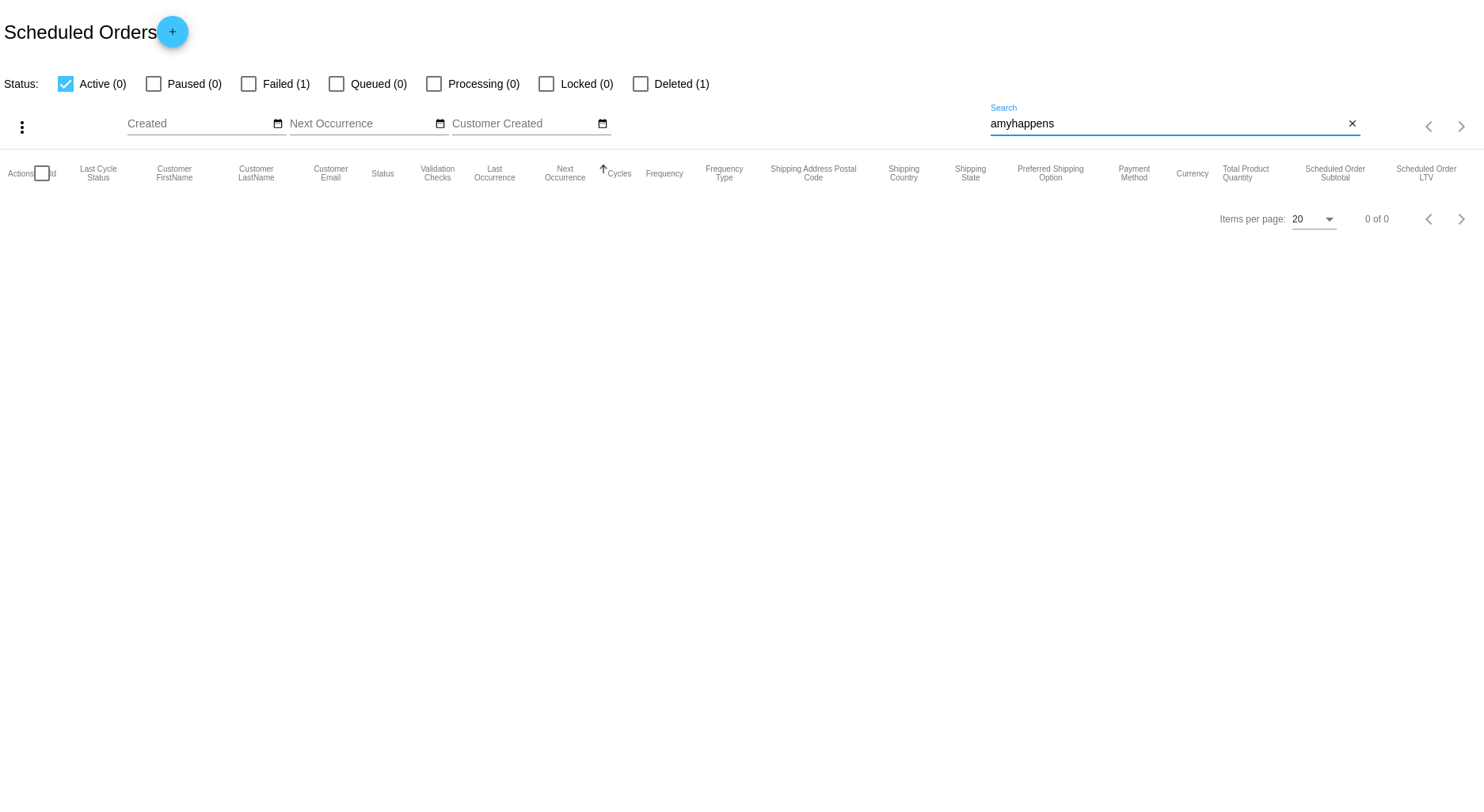 type on "amyhappens" 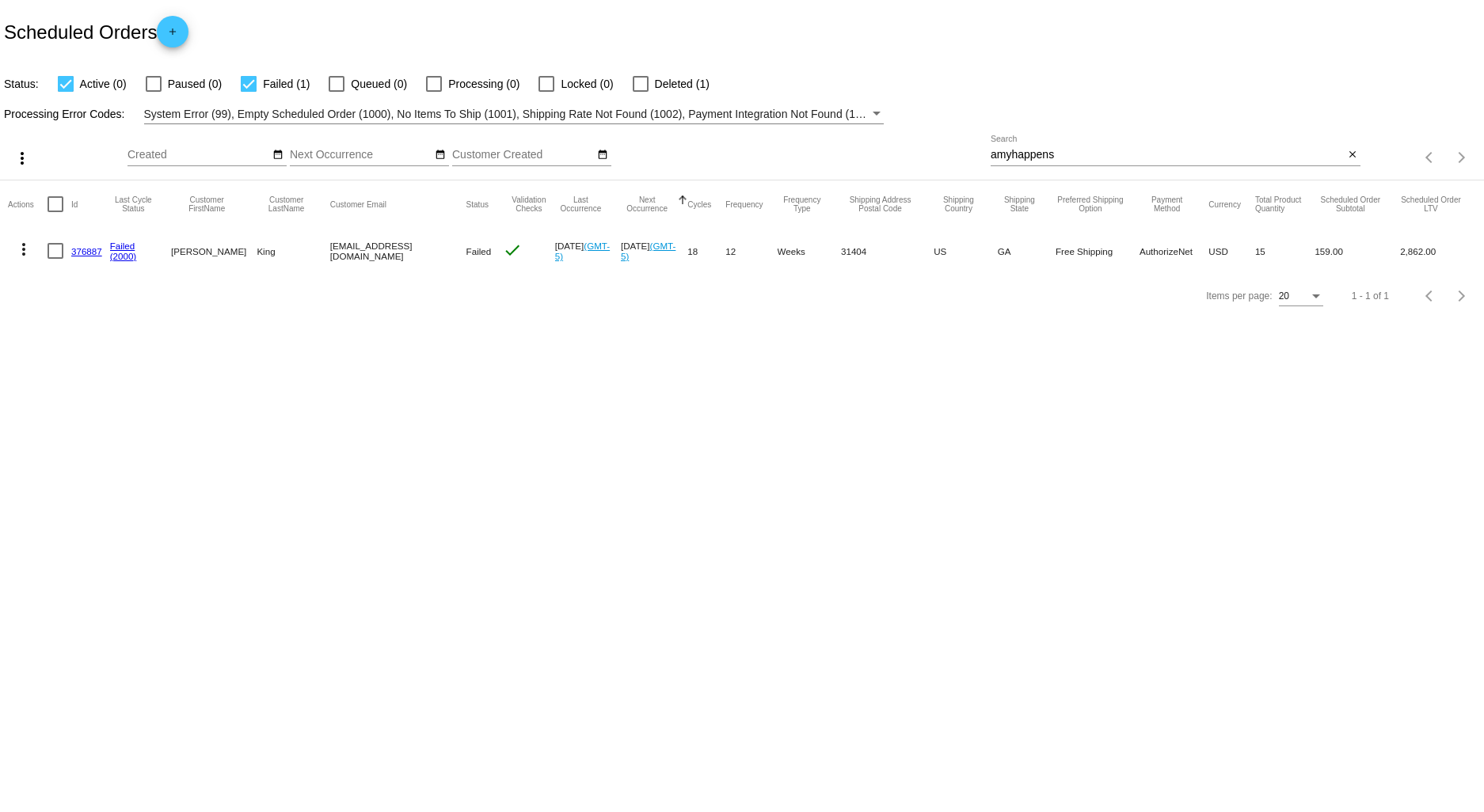 click on "376887" 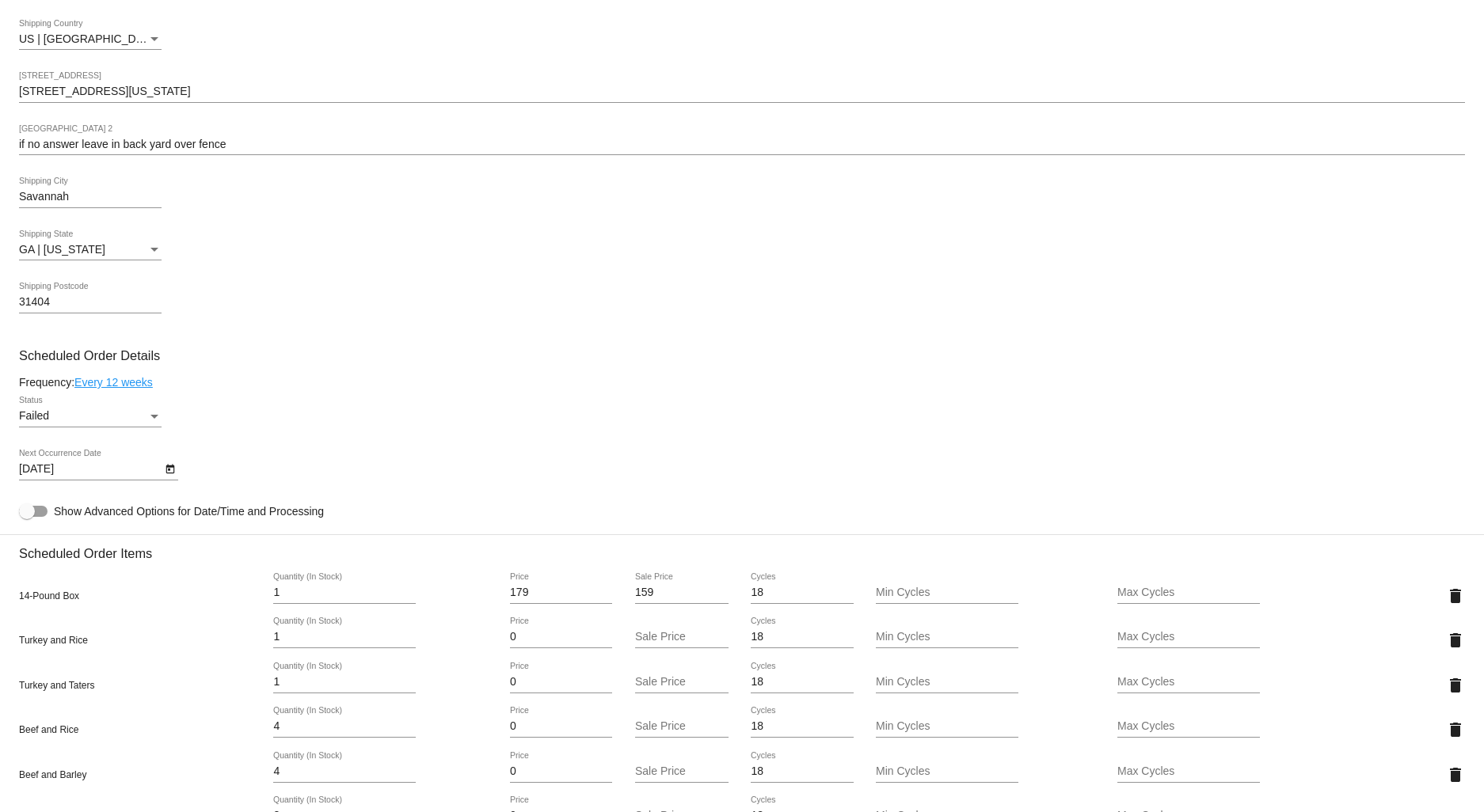 scroll, scrollTop: 615, scrollLeft: 0, axis: vertical 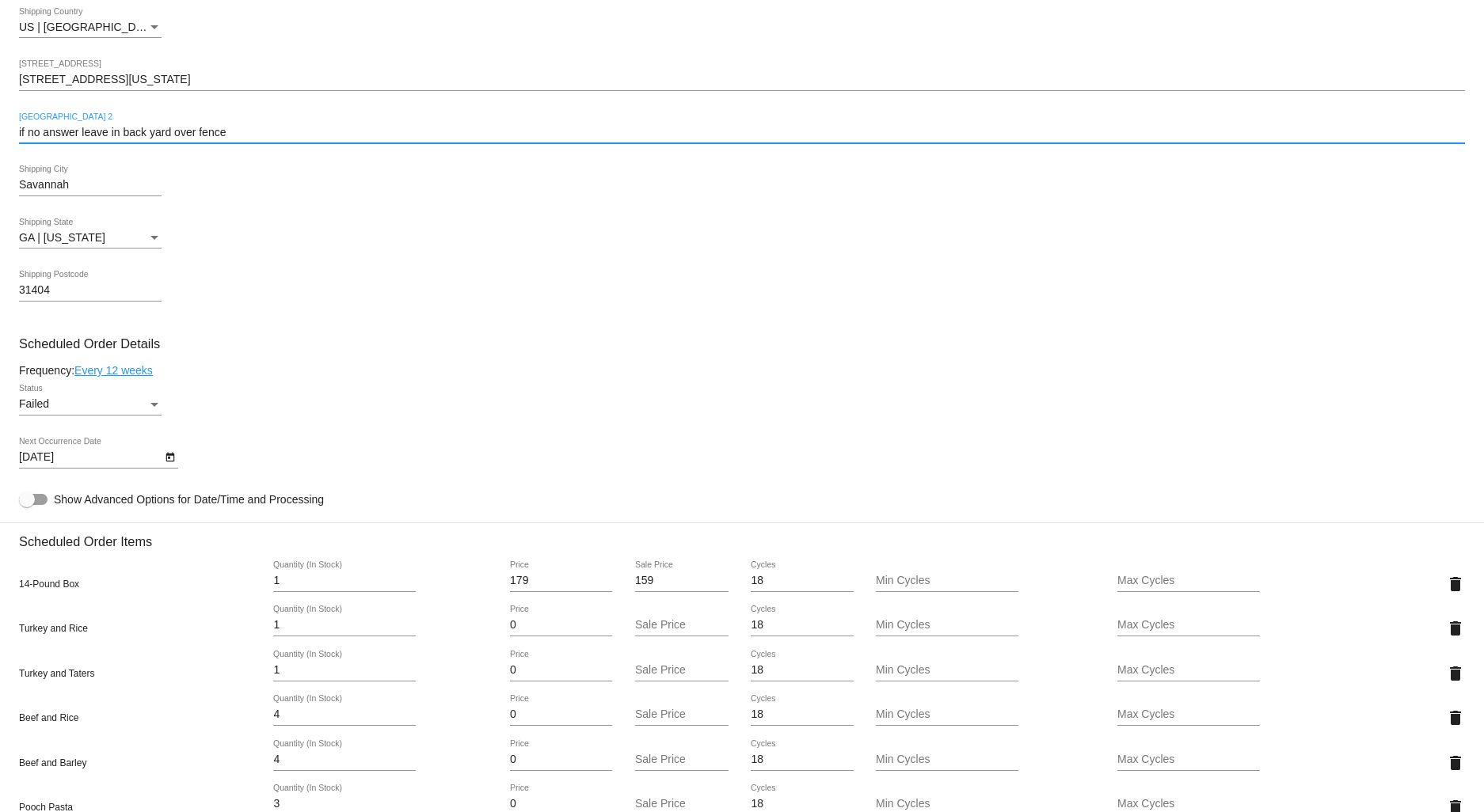 drag, startPoint x: 248, startPoint y: 140, endPoint x: -19, endPoint y: 133, distance: 267.09174 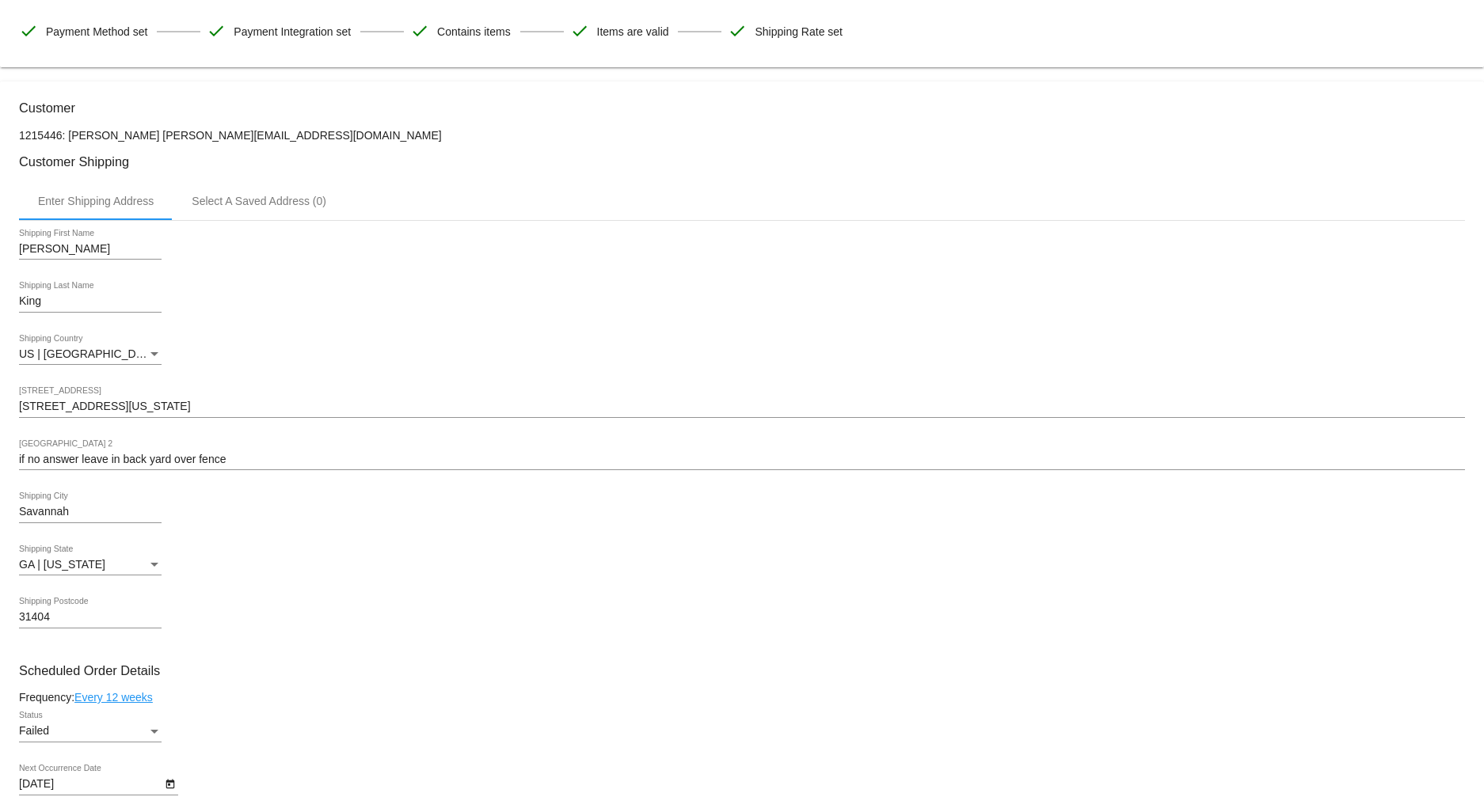scroll, scrollTop: 188, scrollLeft: 0, axis: vertical 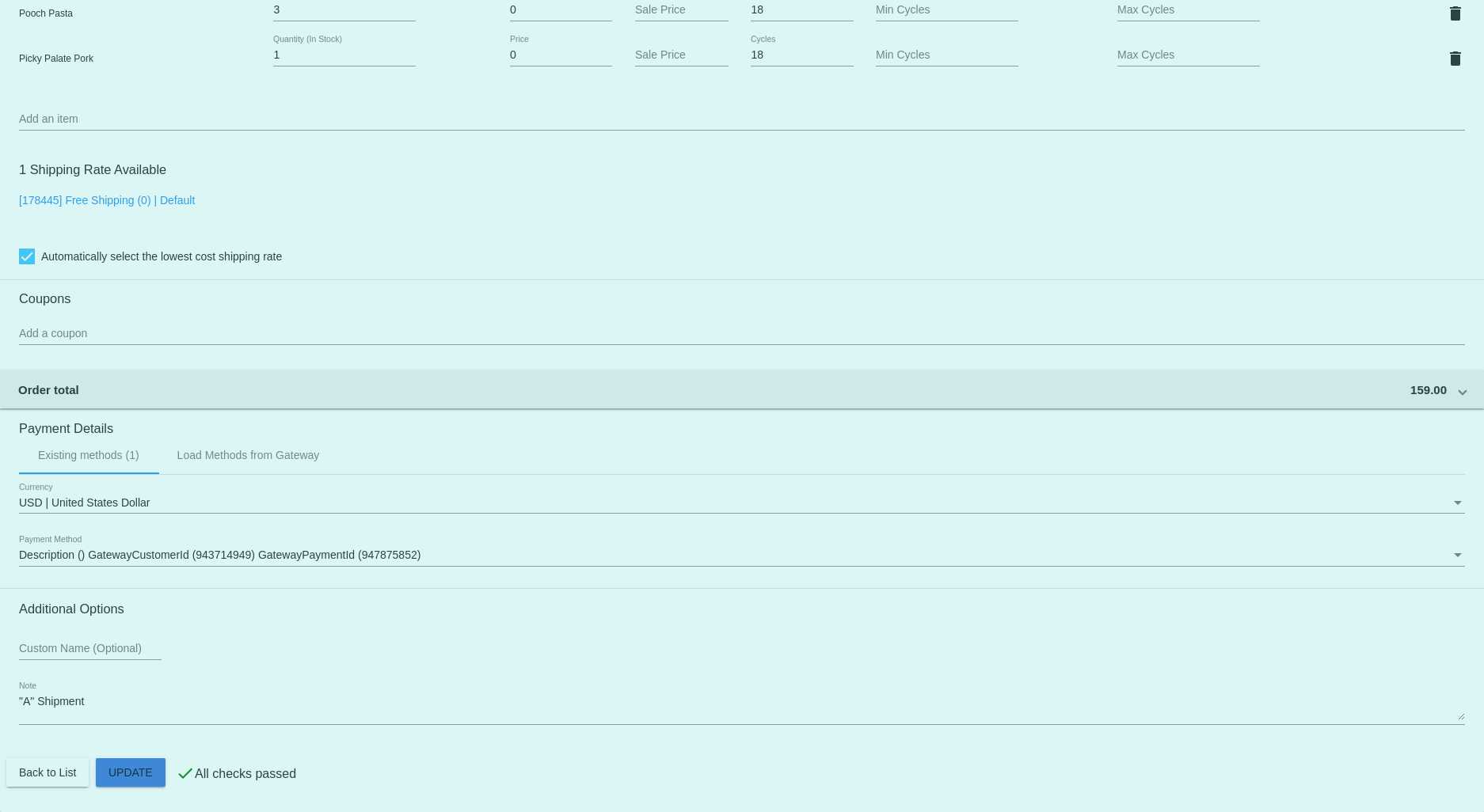 click on "Customer
1215446: [PERSON_NAME]
[PERSON_NAME][EMAIL_ADDRESS][DOMAIN_NAME]
Customer Shipping
Enter Shipping Address Select A Saved Address (0)
[PERSON_NAME]
Shipping First Name
King
Shipping Last Name
[GEOGRAPHIC_DATA] | [GEOGRAPHIC_DATA]
Shipping Country
[STREET_ADDRESS][US_STATE]
if no answer leave in back yard over fence
[GEOGRAPHIC_DATA] 2
[GEOGRAPHIC_DATA]
[GEOGRAPHIC_DATA] | [US_STATE]
Shipping State
31404
Shipping Postcode
Scheduled Order Details
Frequency:
Every 12 weeks
Failed 1" 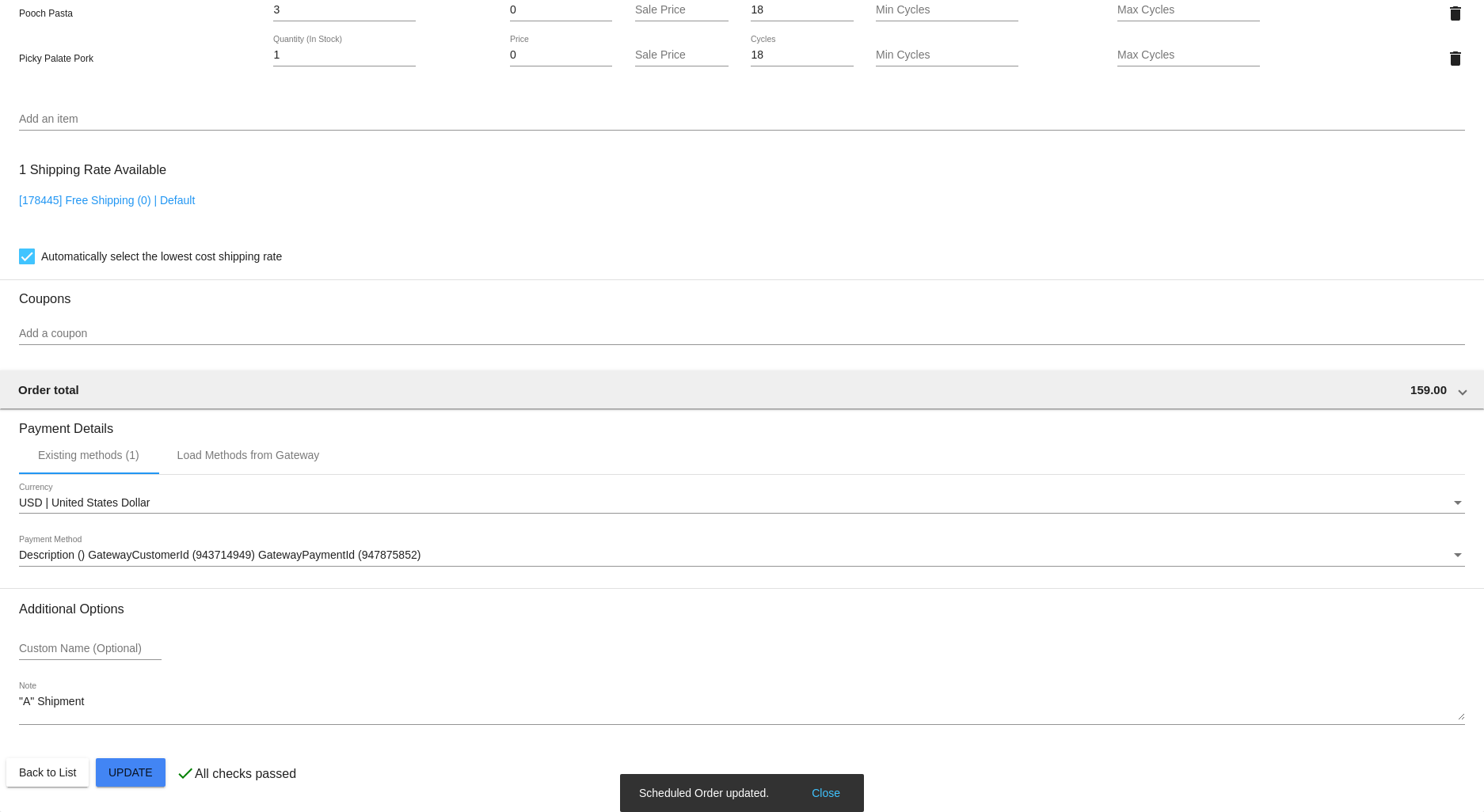 scroll, scrollTop: 0, scrollLeft: 0, axis: both 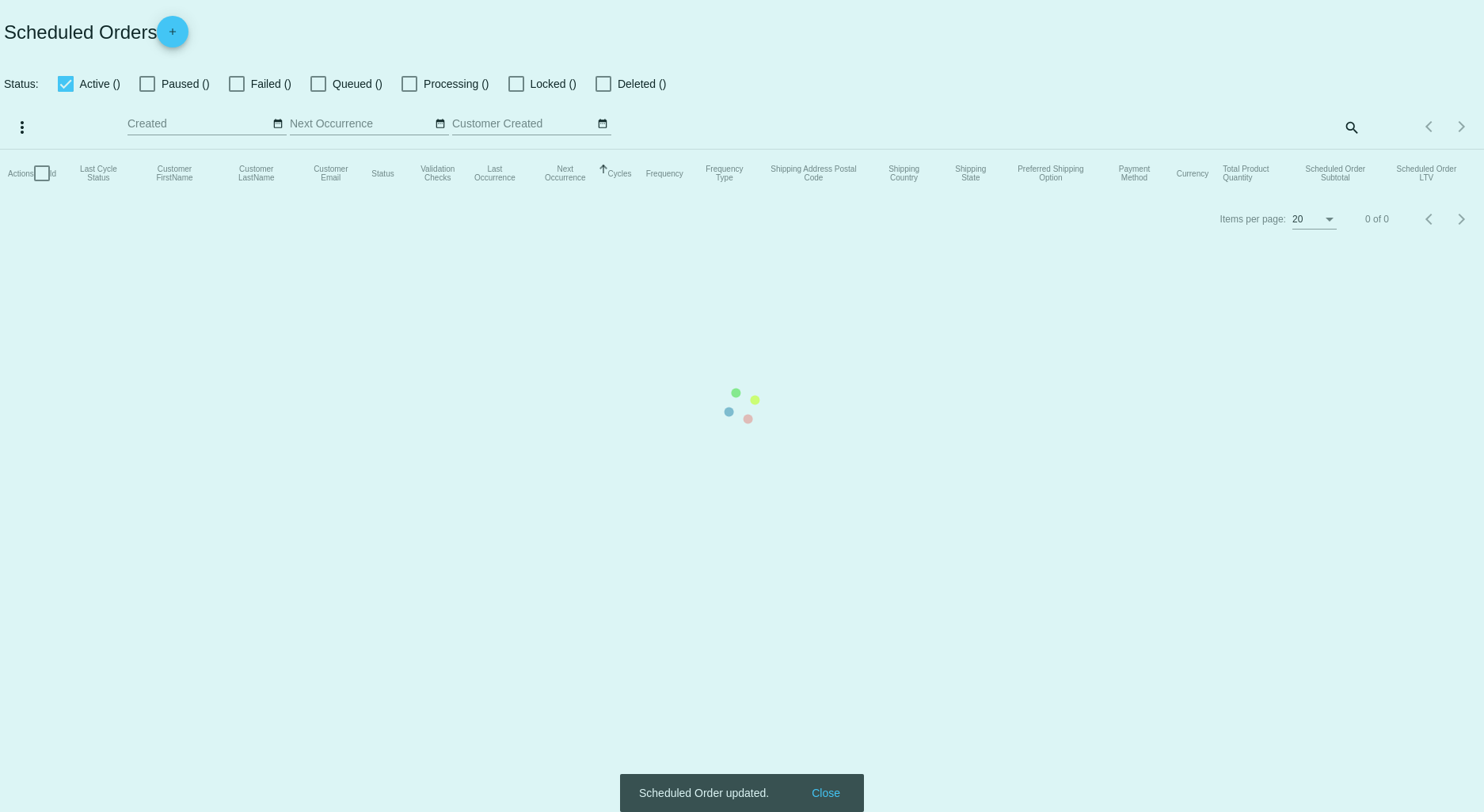 checkbox on "true" 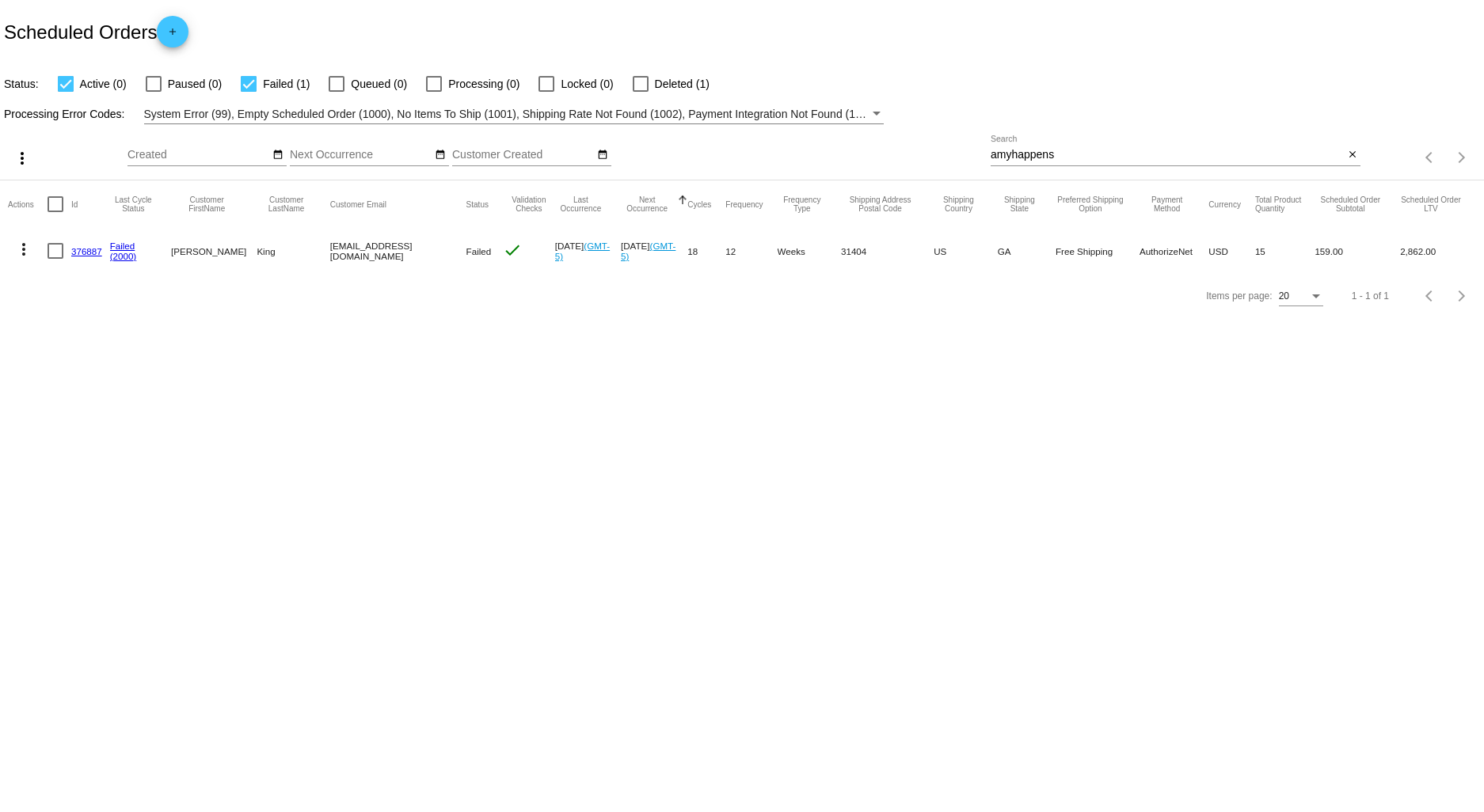 click on "more_vert" 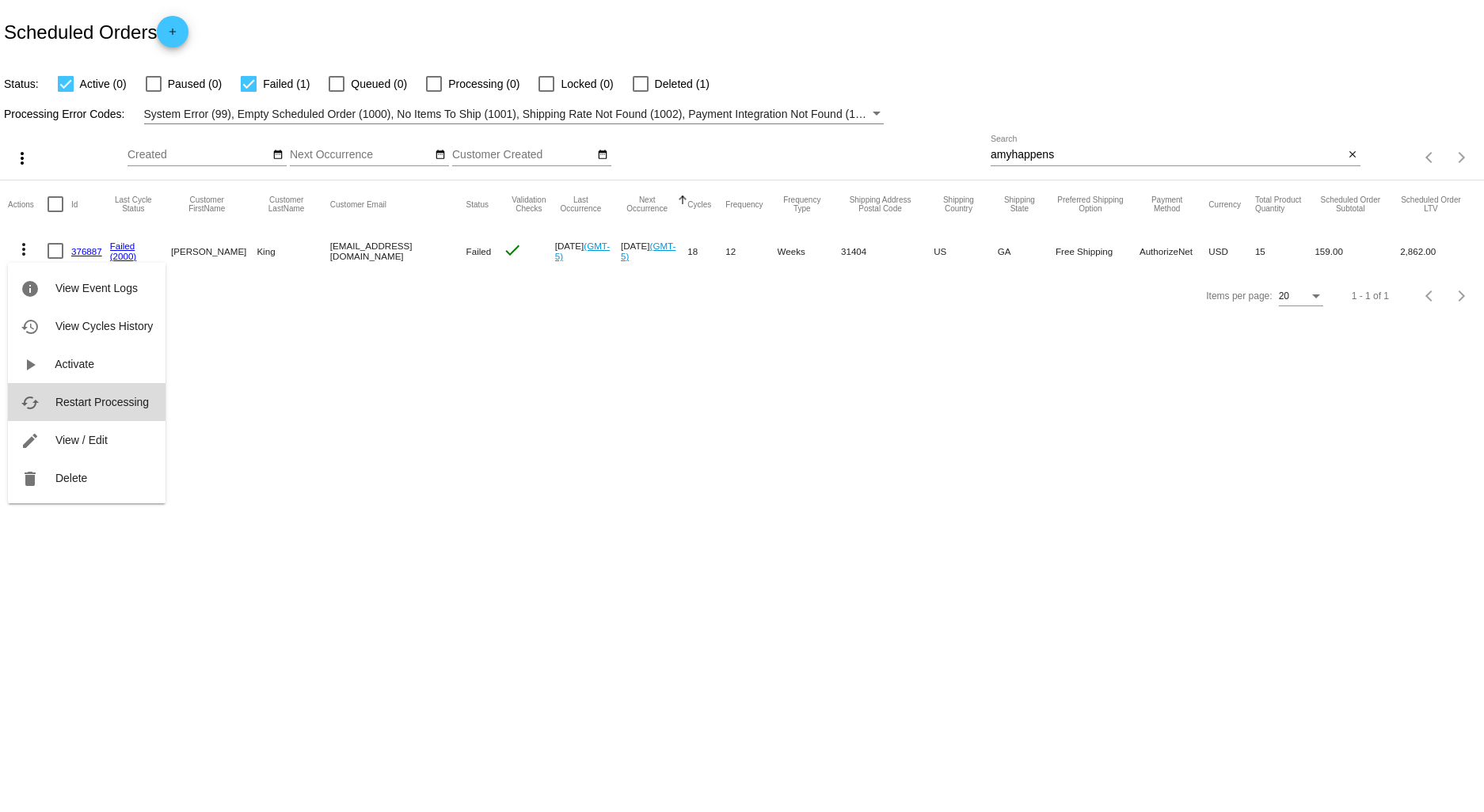 click on "Restart Processing" at bounding box center (102, 402) 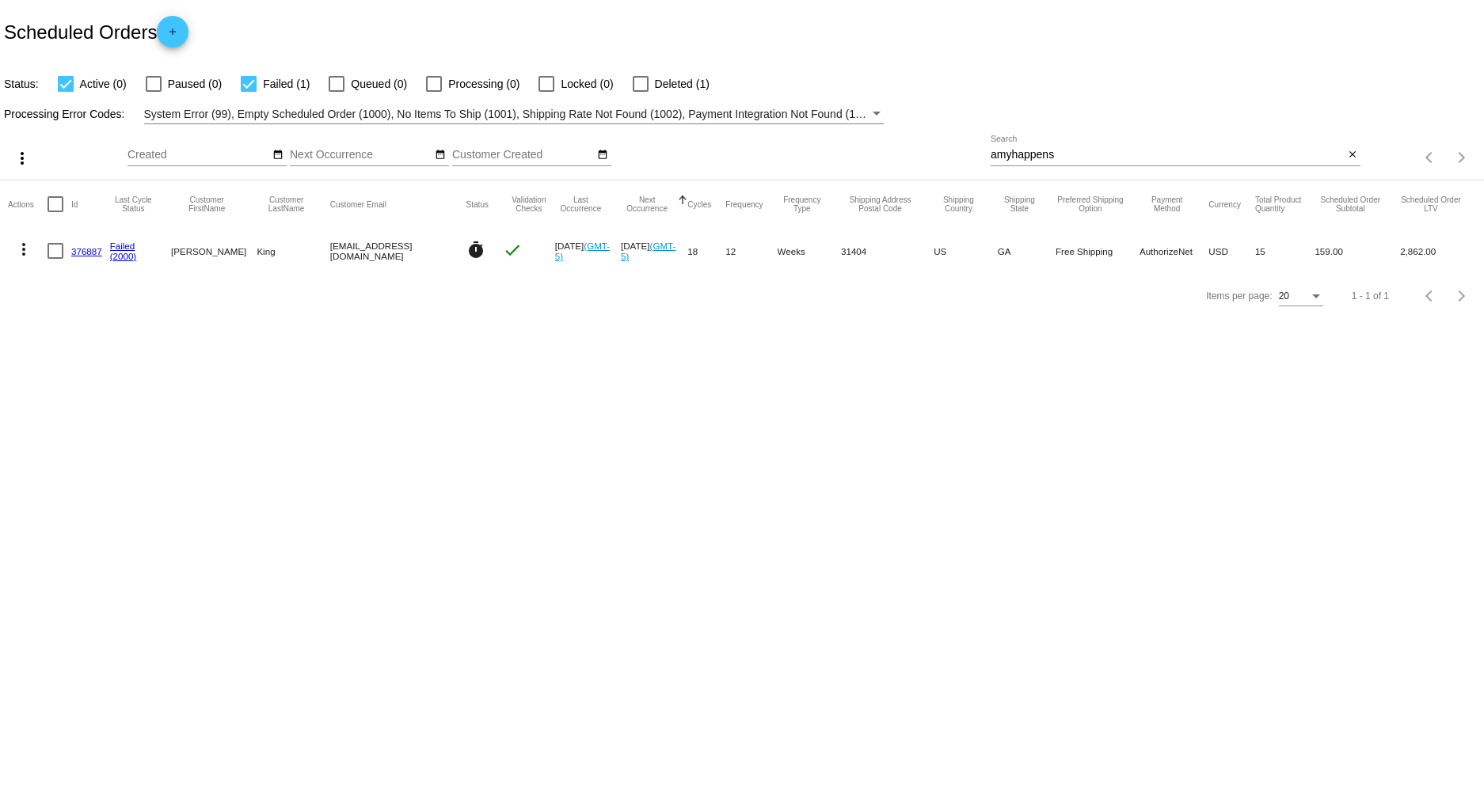 click on "376887" 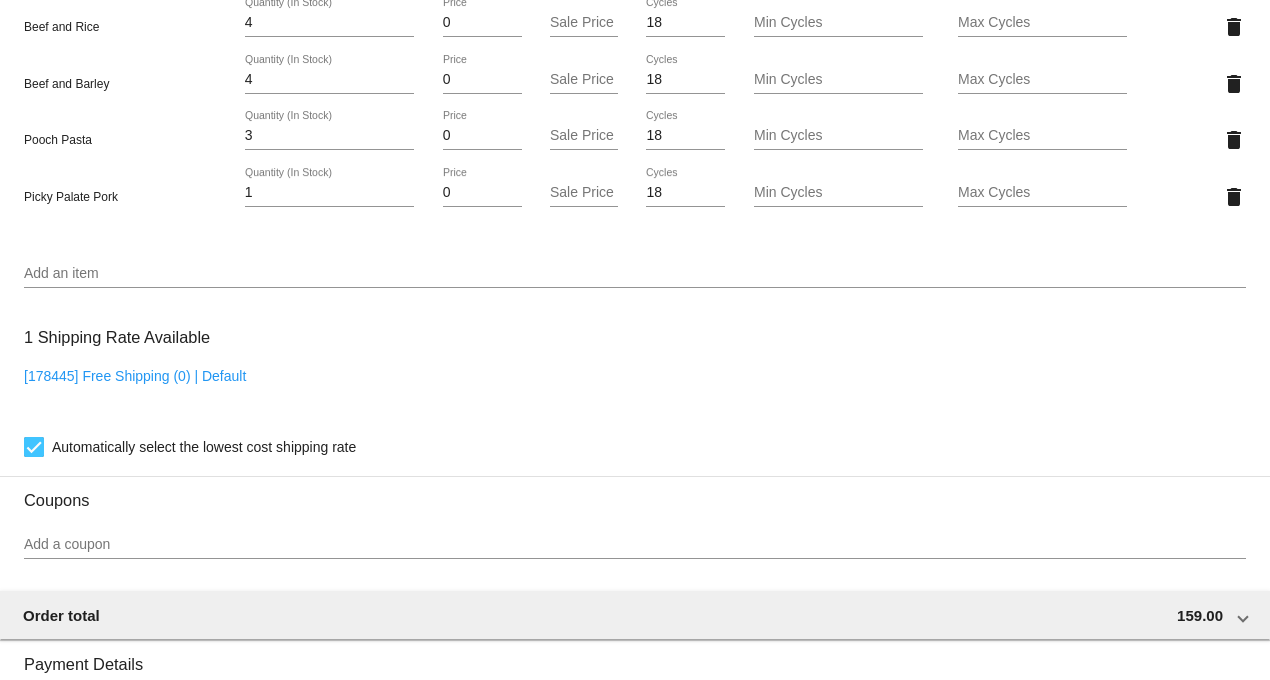 scroll, scrollTop: 2000, scrollLeft: 0, axis: vertical 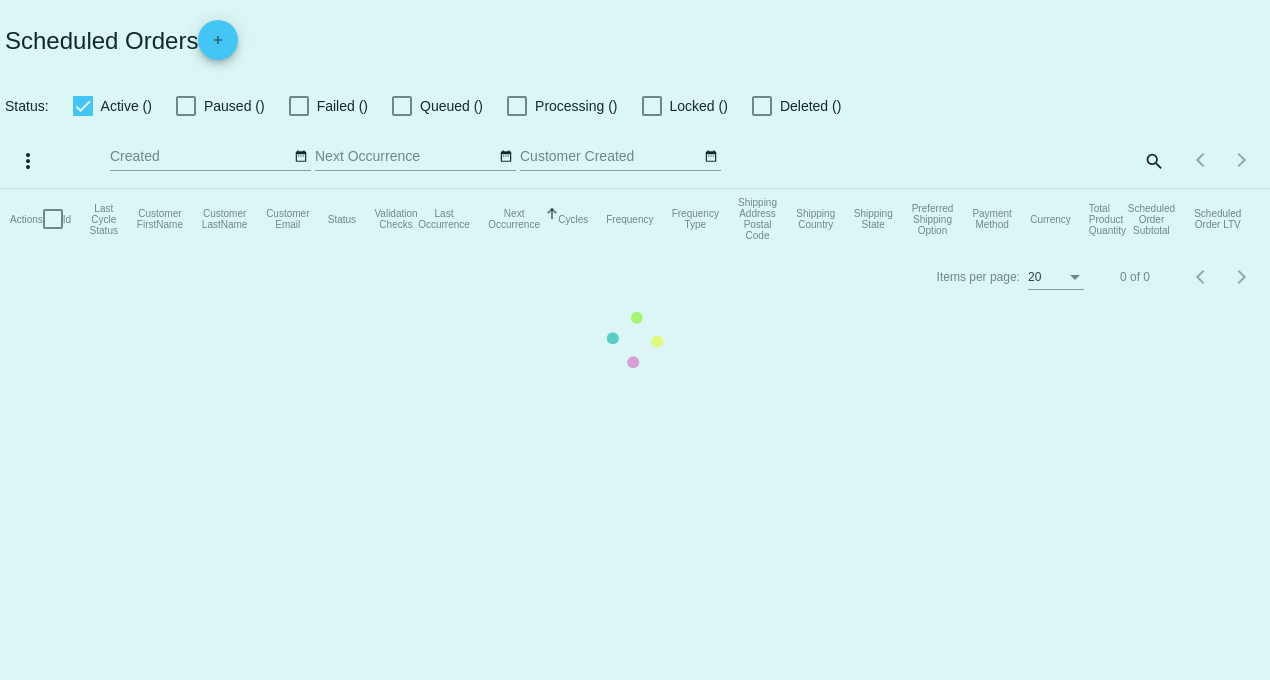checkbox on "true" 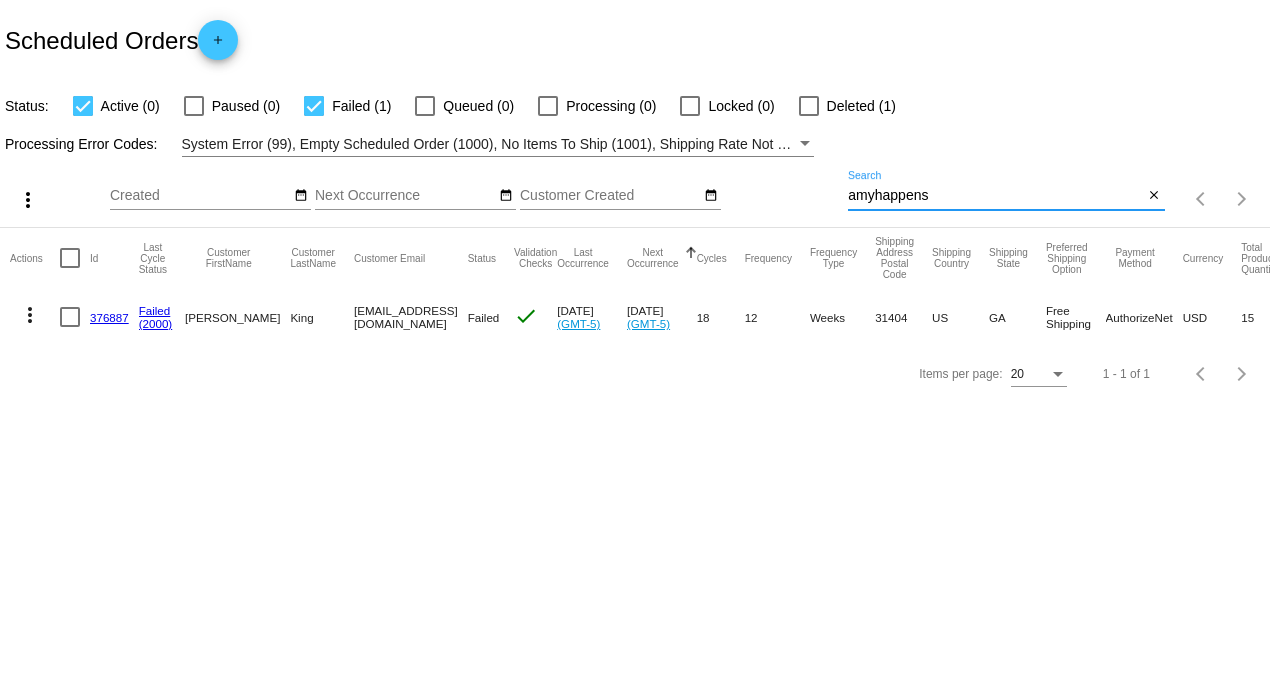 click on "amyhappens" at bounding box center [995, 196] 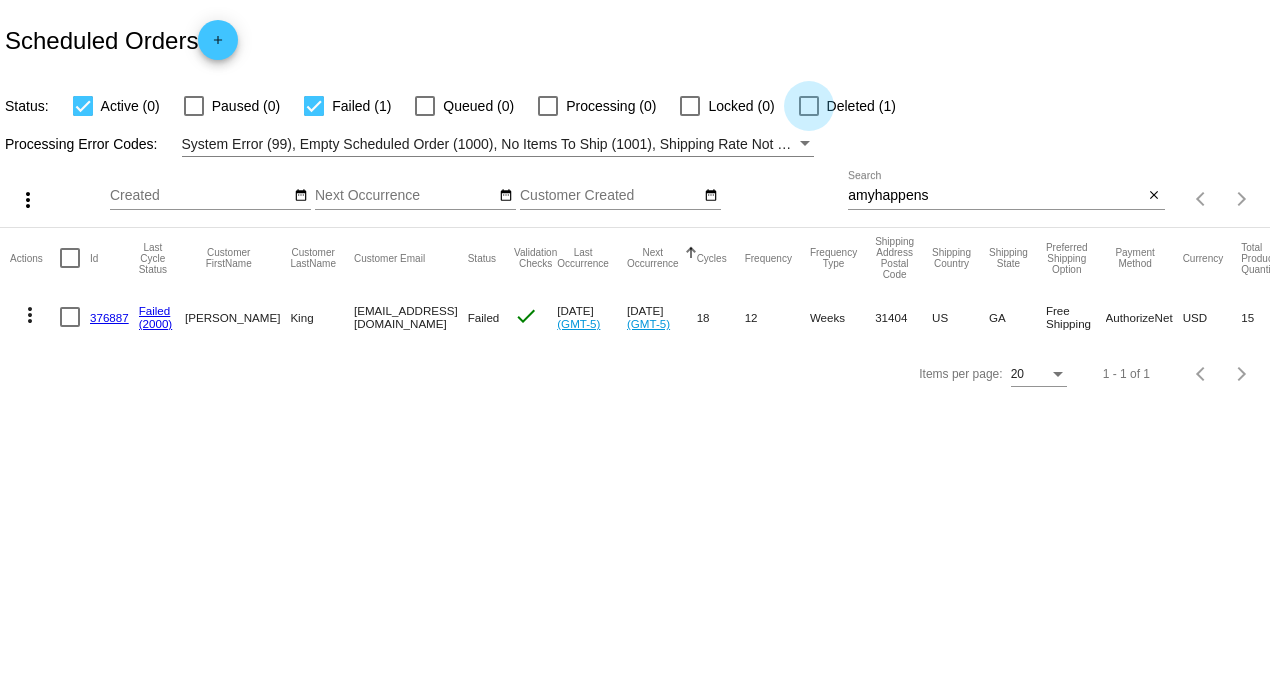 click at bounding box center (809, 106) 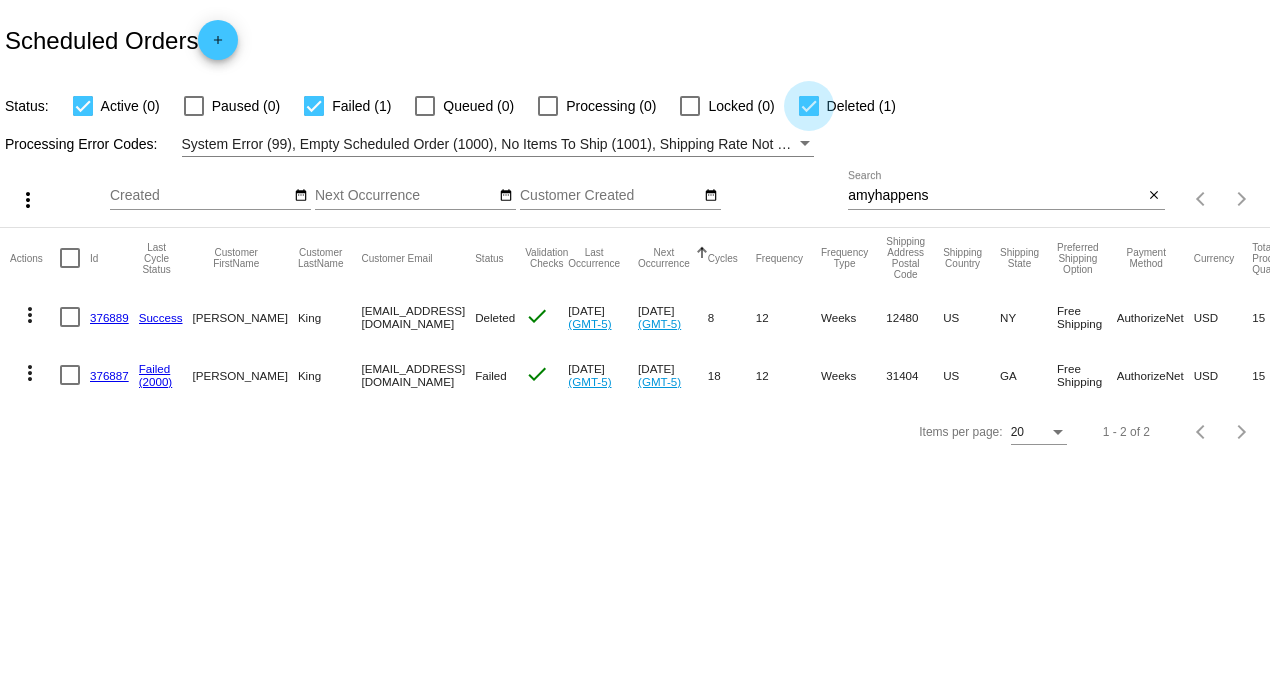 click at bounding box center (809, 106) 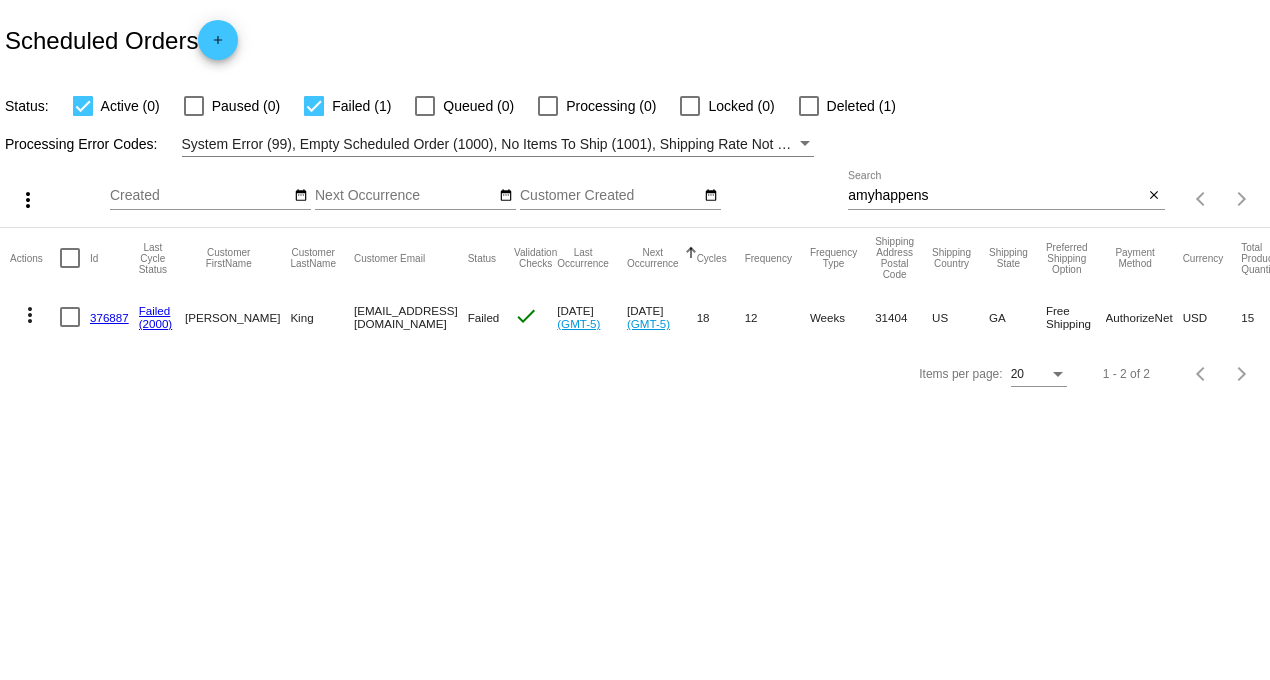click at bounding box center [314, 106] 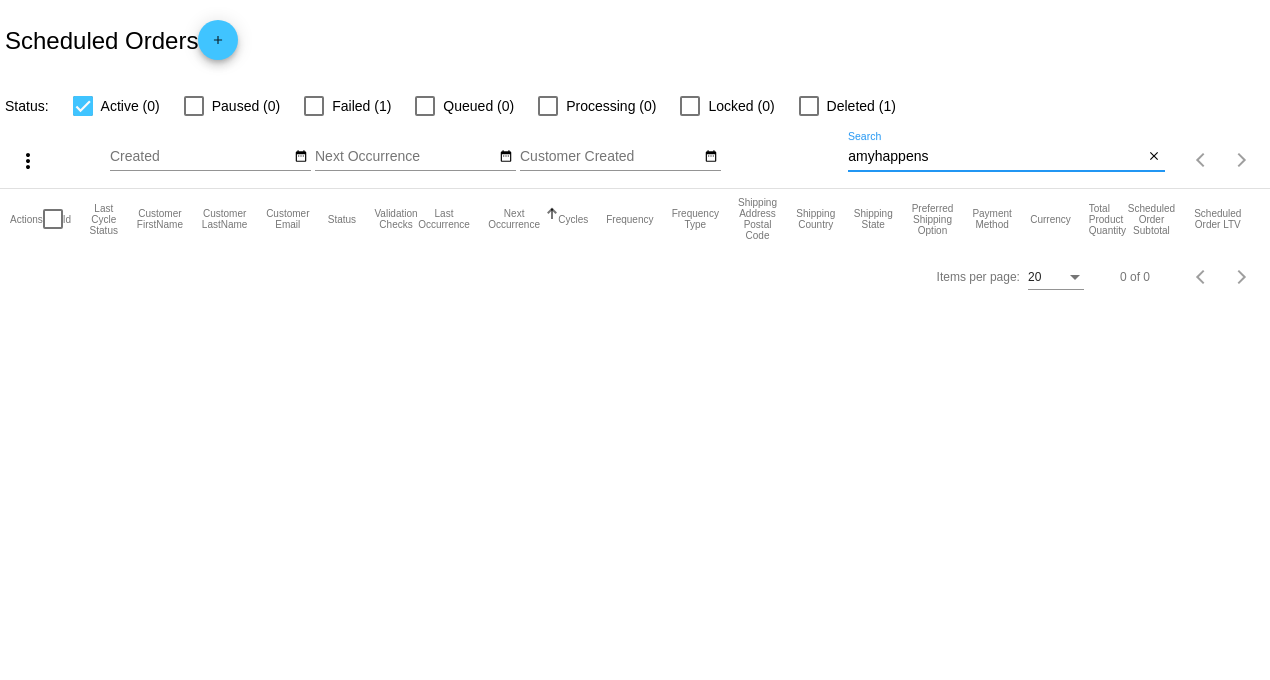 drag, startPoint x: 944, startPoint y: 157, endPoint x: 697, endPoint y: 158, distance: 247.00203 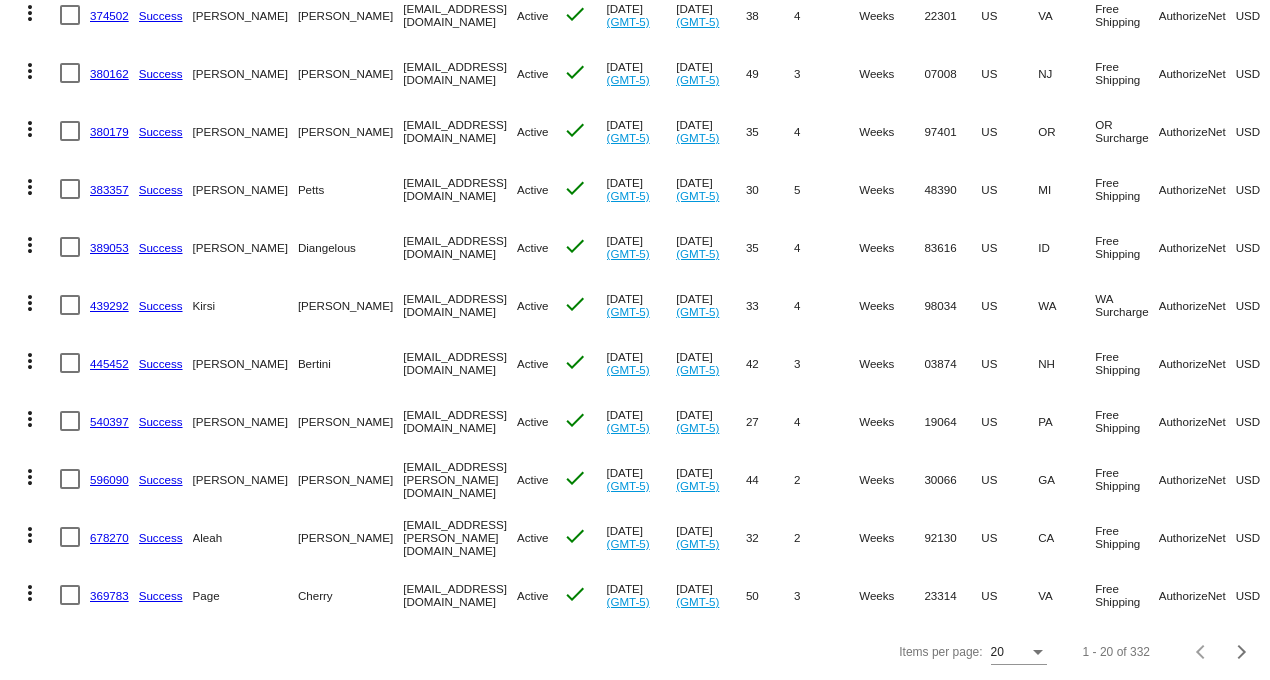 scroll, scrollTop: 802, scrollLeft: 0, axis: vertical 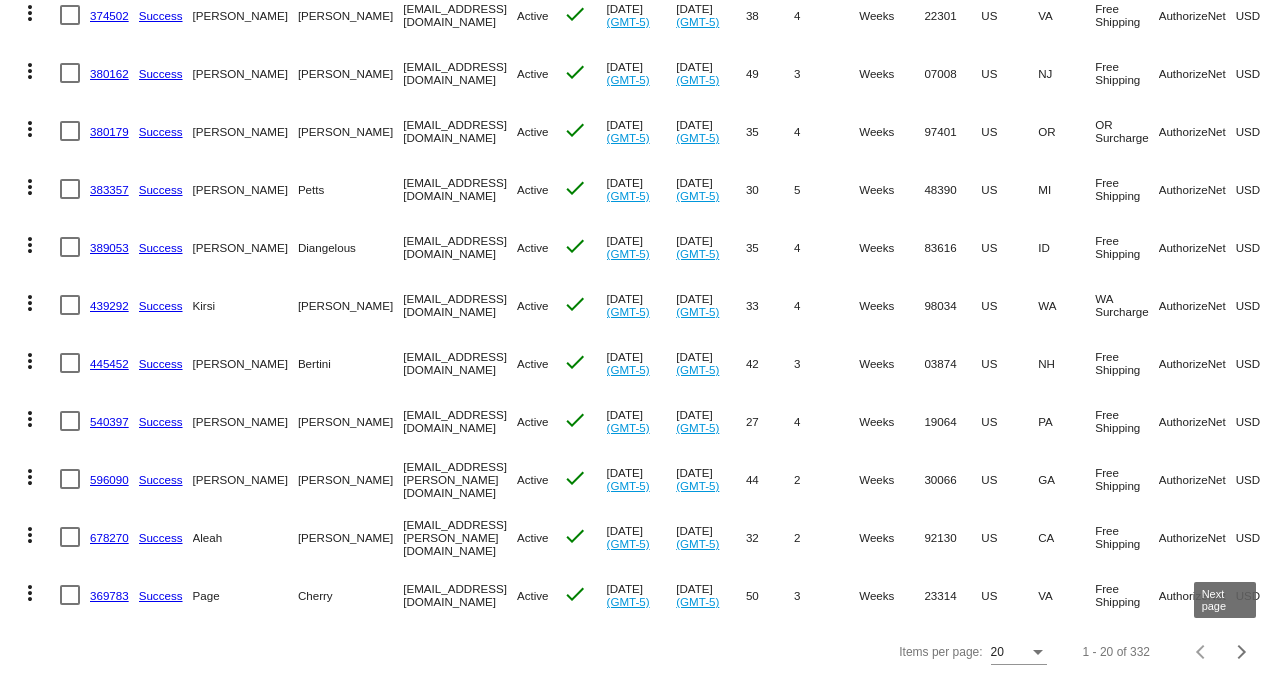 click 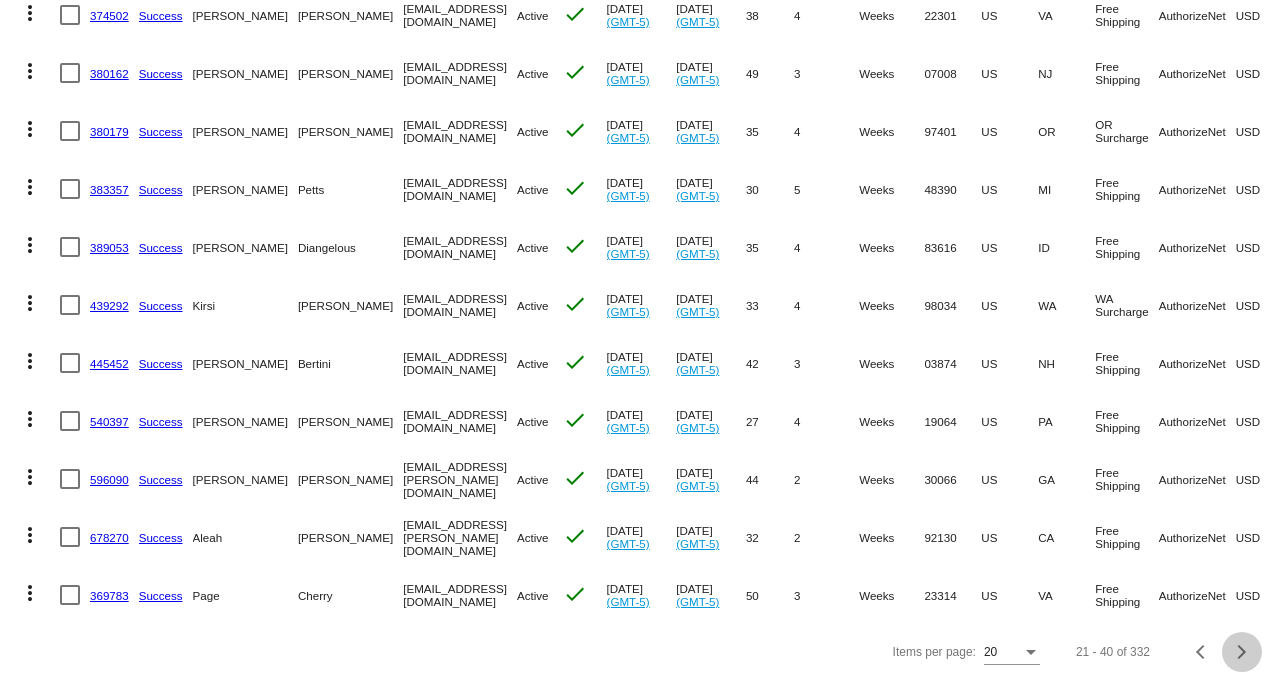 click 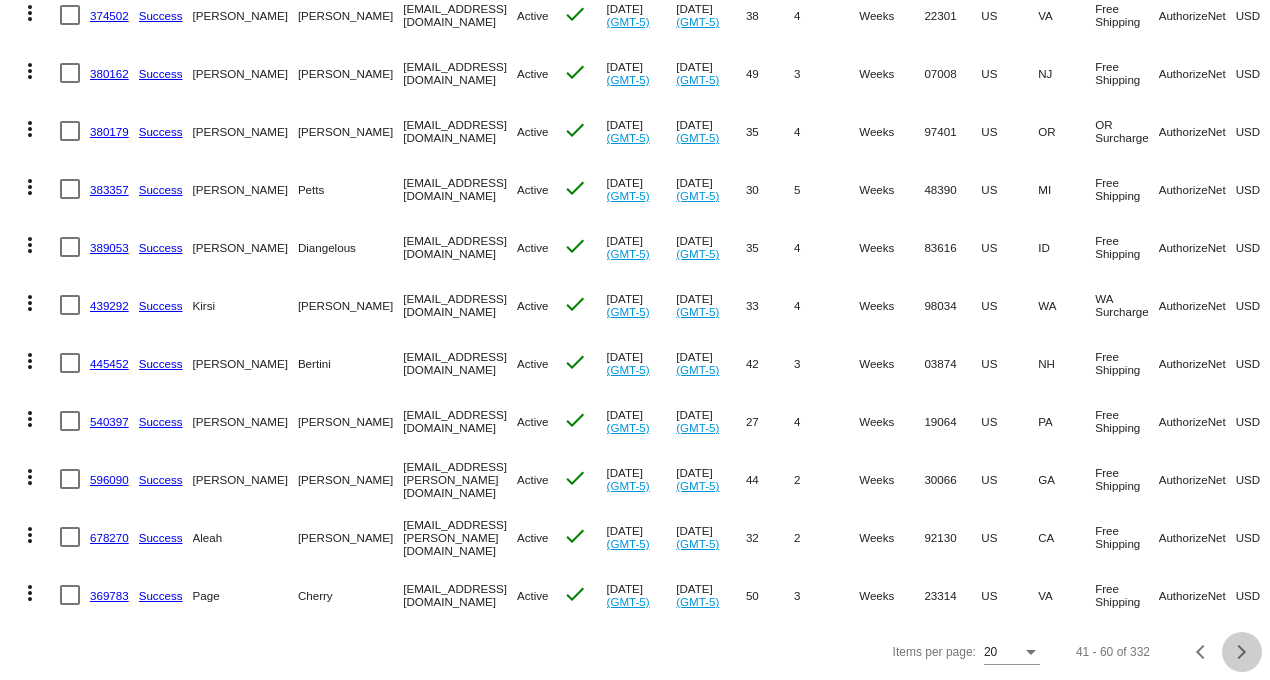 click 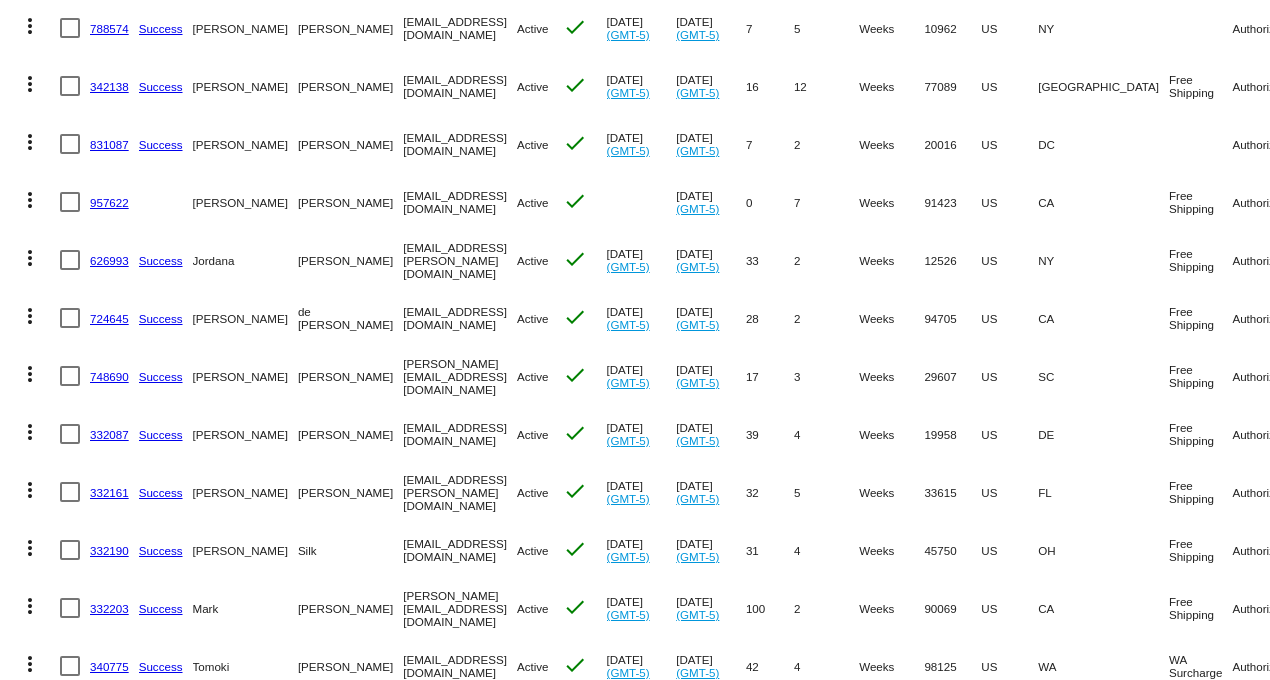 scroll, scrollTop: 468, scrollLeft: 0, axis: vertical 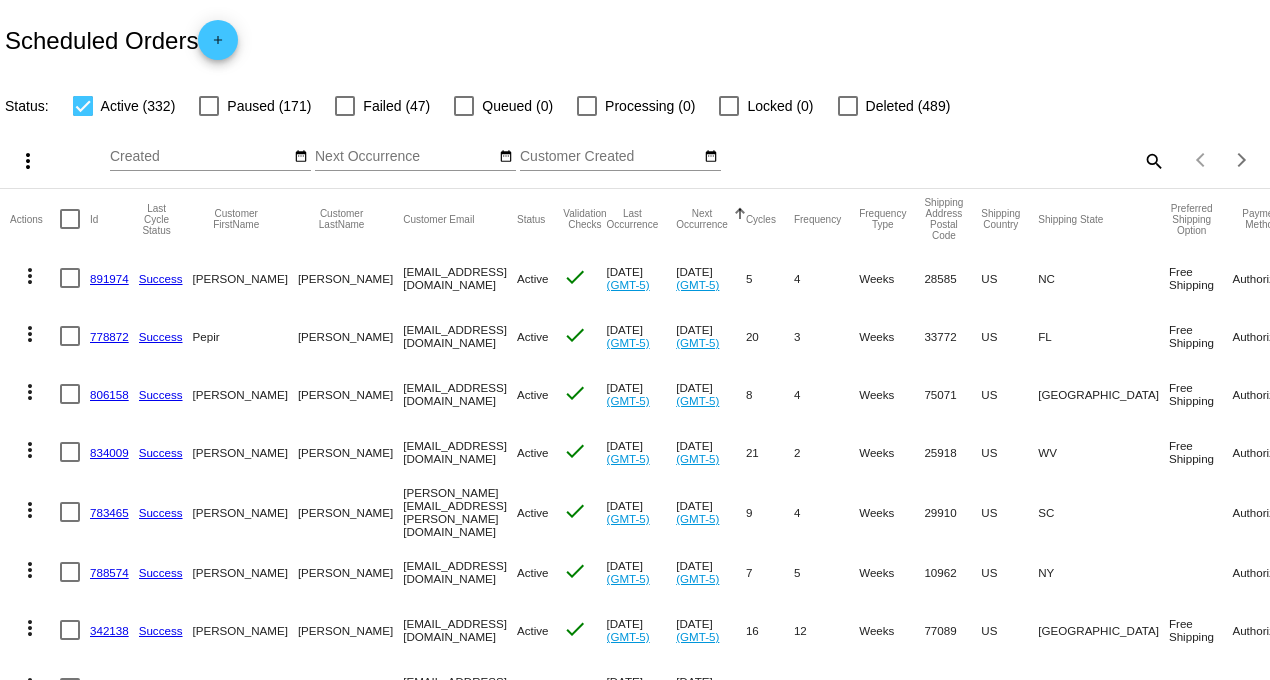 click on "search" 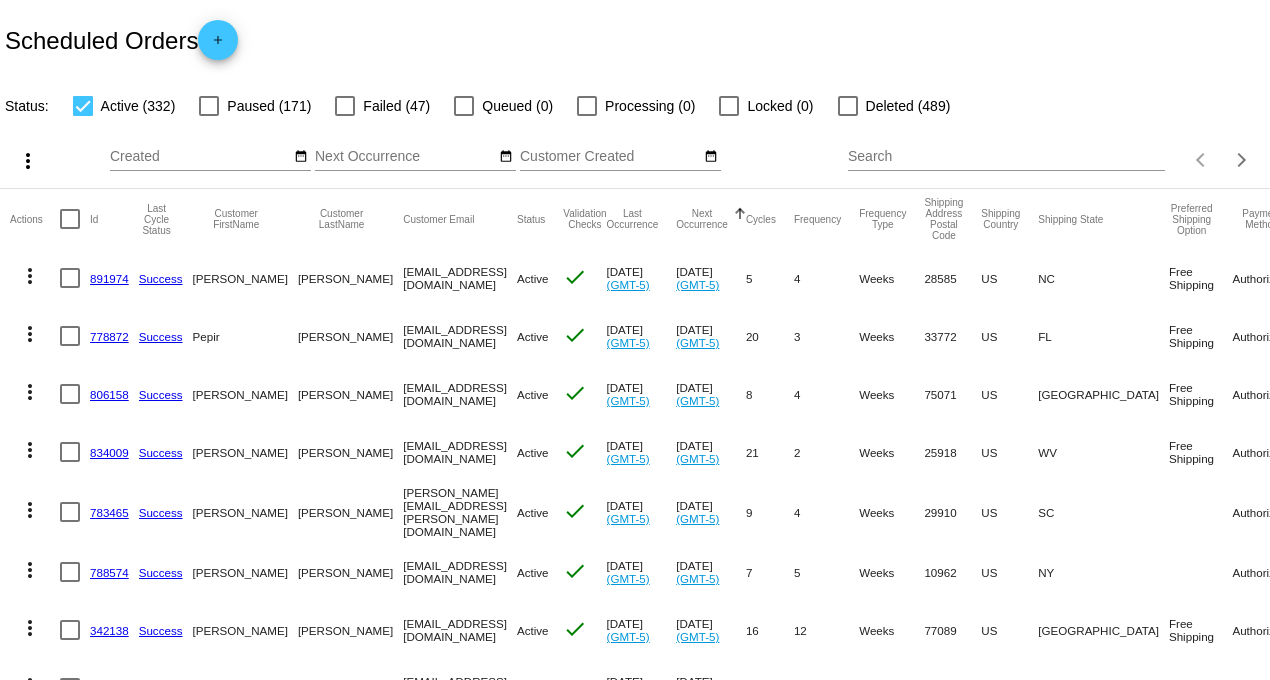 click on "Search" 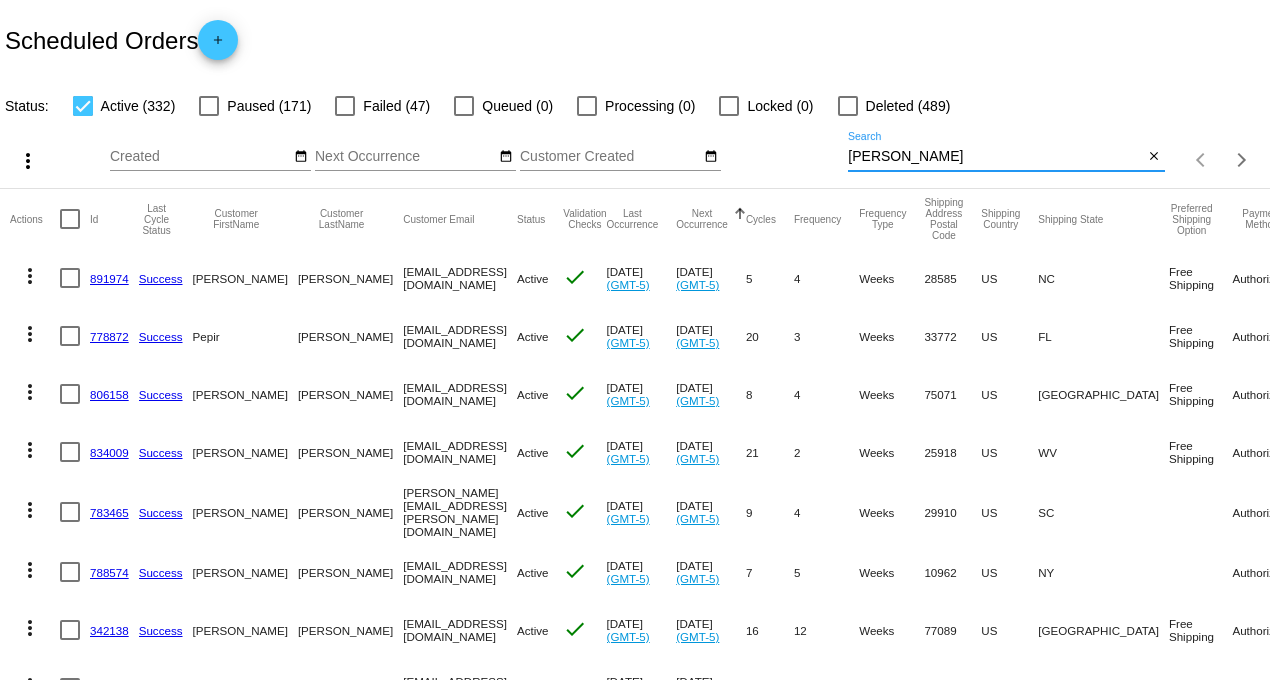 type on "[PERSON_NAME]" 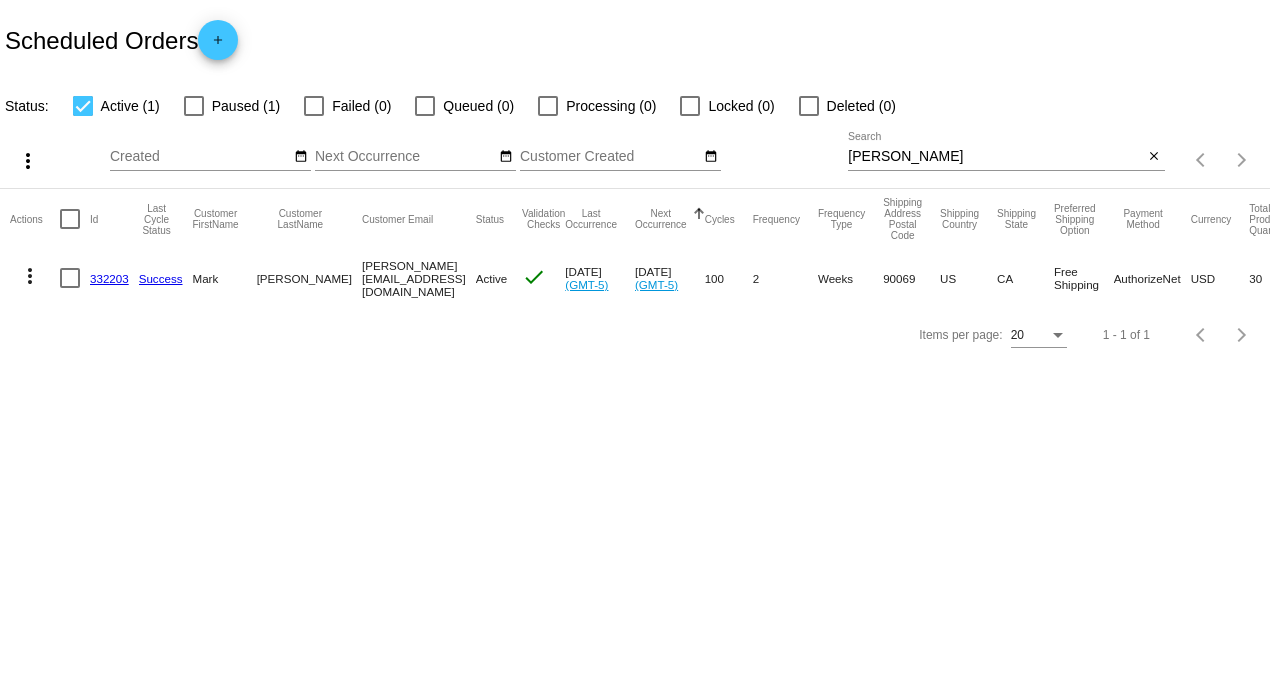 click on "332203" 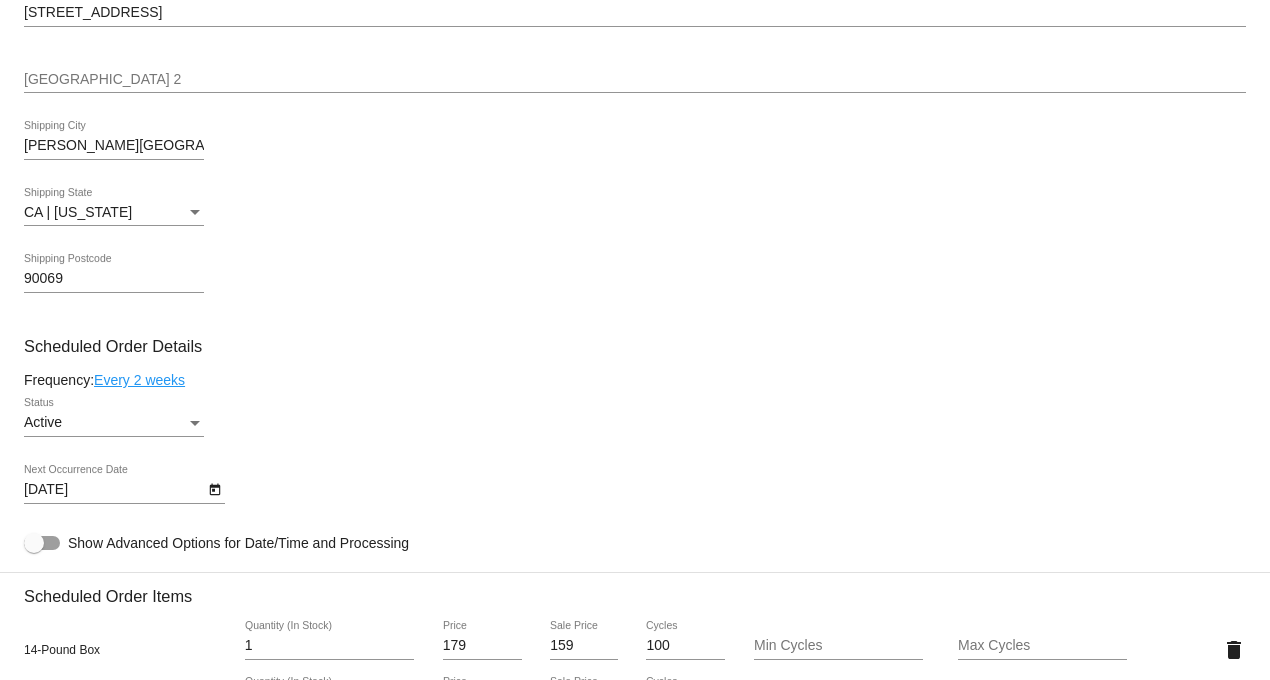 scroll, scrollTop: 888, scrollLeft: 0, axis: vertical 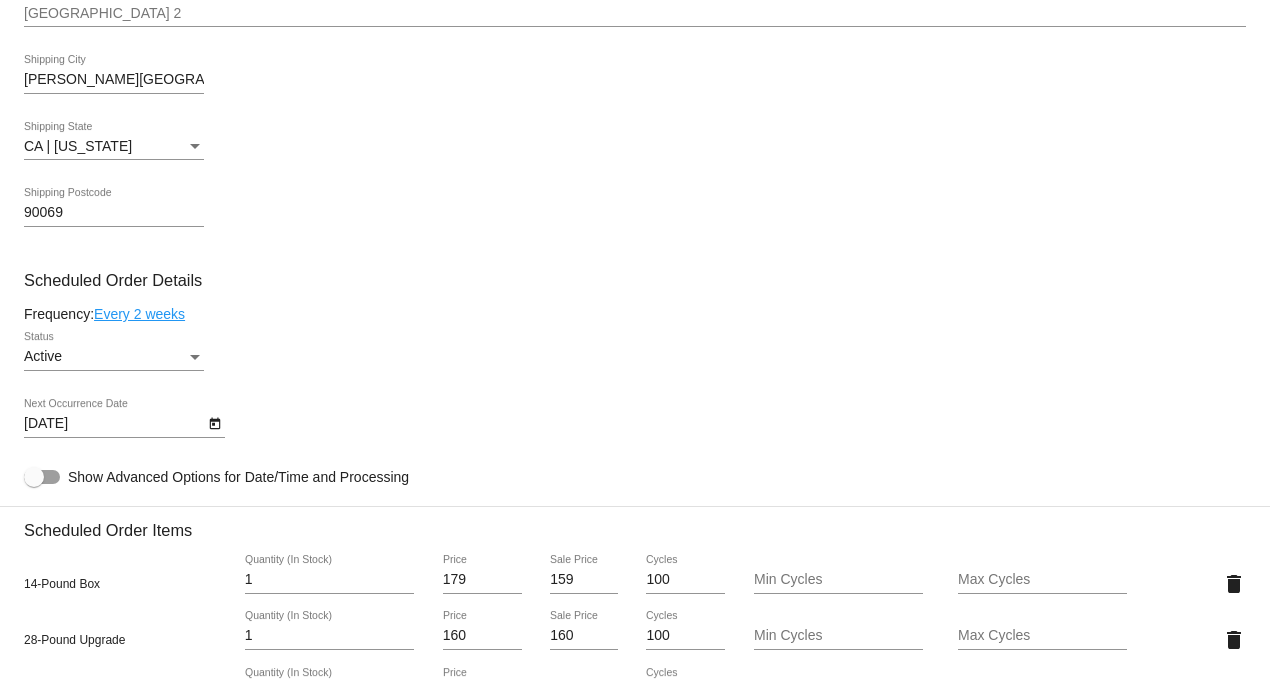 click 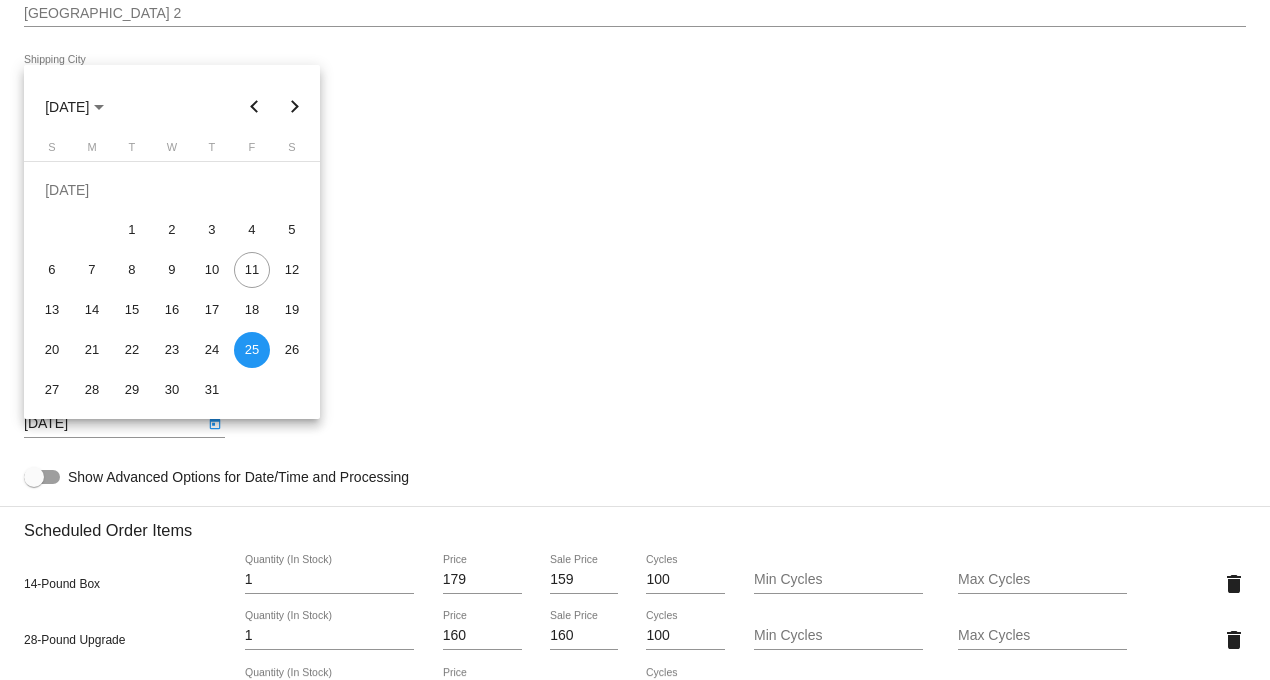 click at bounding box center (295, 107) 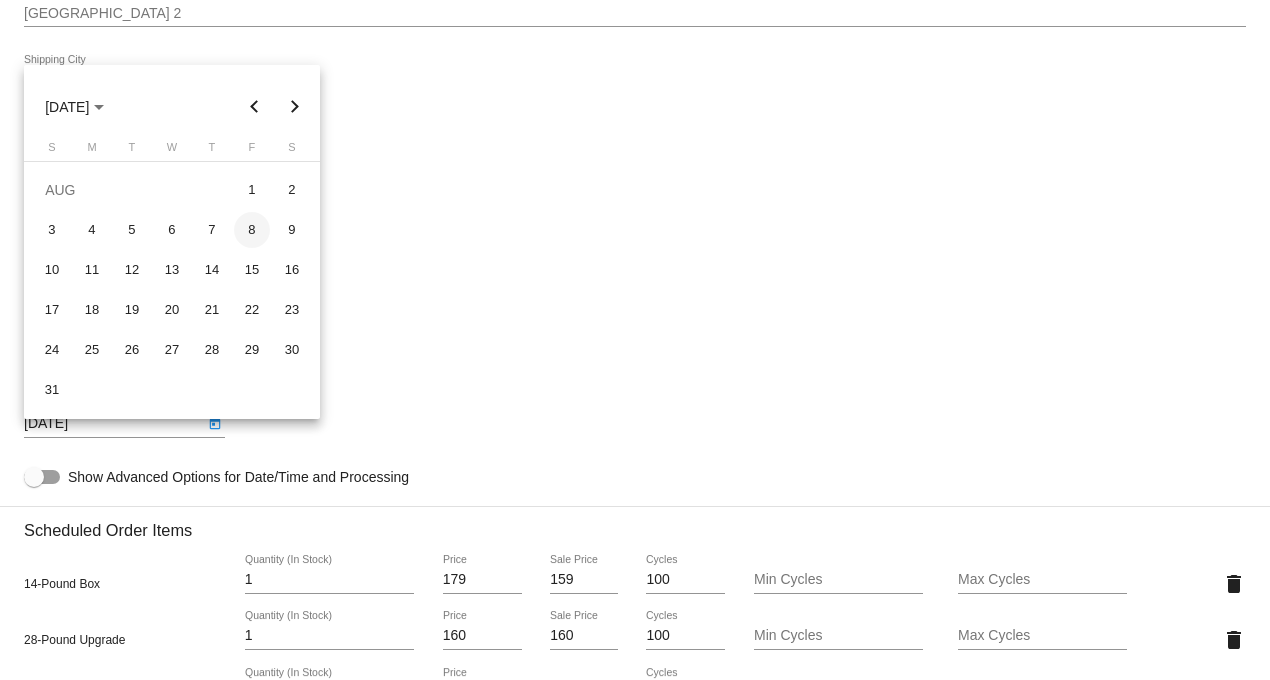 click on "8" at bounding box center (252, 230) 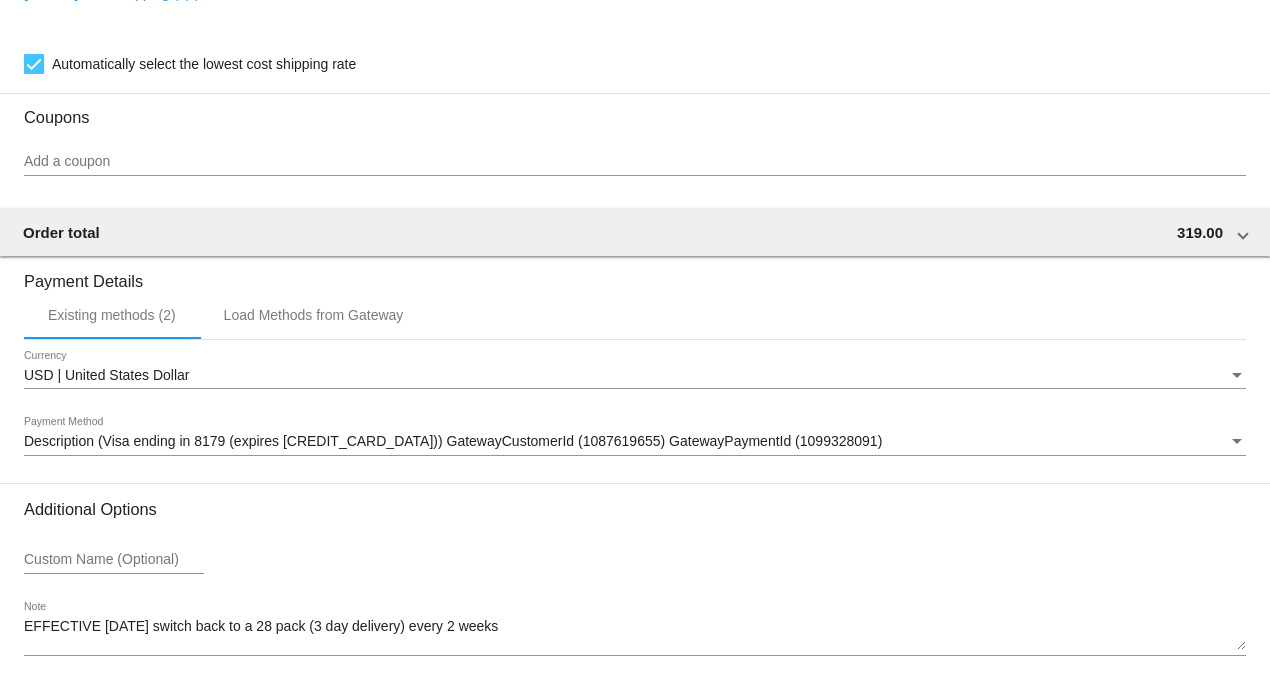 scroll, scrollTop: 2211, scrollLeft: 0, axis: vertical 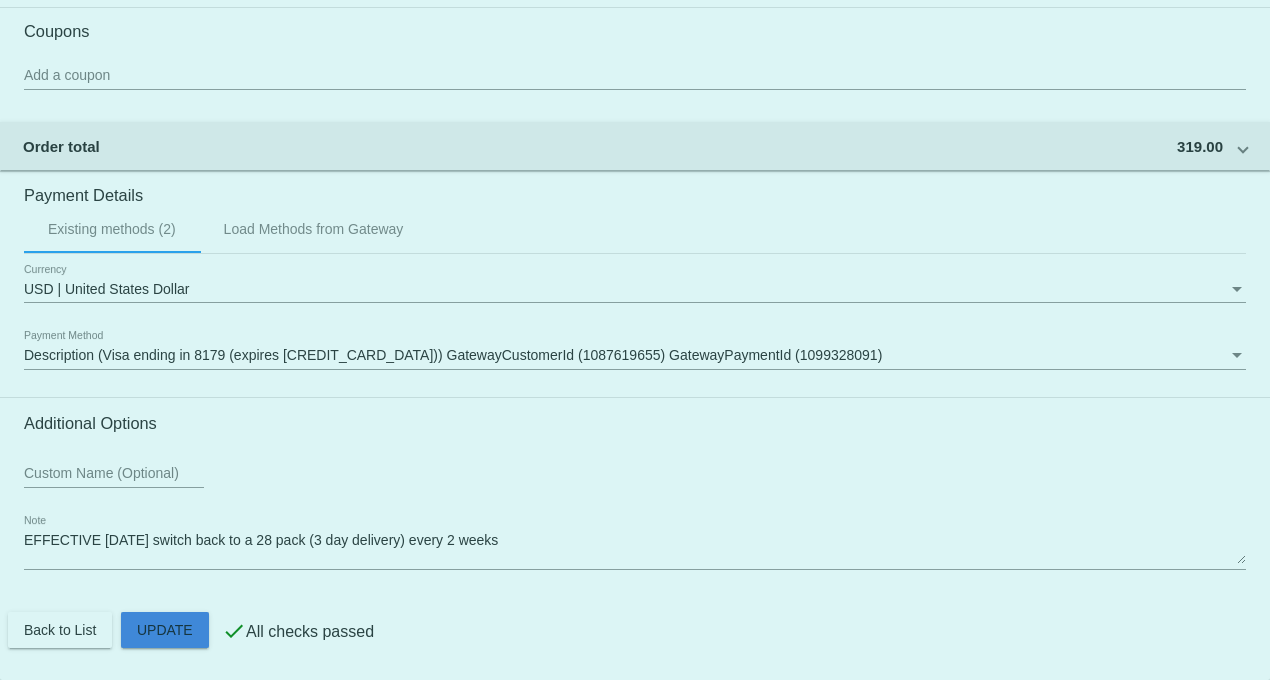 click on "Customer
1229311: [PERSON_NAME]
[PERSON_NAME][EMAIL_ADDRESS][DOMAIN_NAME]
Customer Shipping
Enter Shipping Address Select A Saved Address (0)
Mark
Shipping First Name
[PERSON_NAME]
Shipping Last Name
[GEOGRAPHIC_DATA] | [GEOGRAPHIC_DATA]
Shipping Country
[STREET_ADDRESS]
[STREET_ADDRESS]
[PERSON_NAME][GEOGRAPHIC_DATA]
[GEOGRAPHIC_DATA]
[GEOGRAPHIC_DATA] | [US_STATE]
Shipping State
90069
Shipping Postcode
Scheduled Order Details
Frequency:
Every 2 weeks
Active
Status" 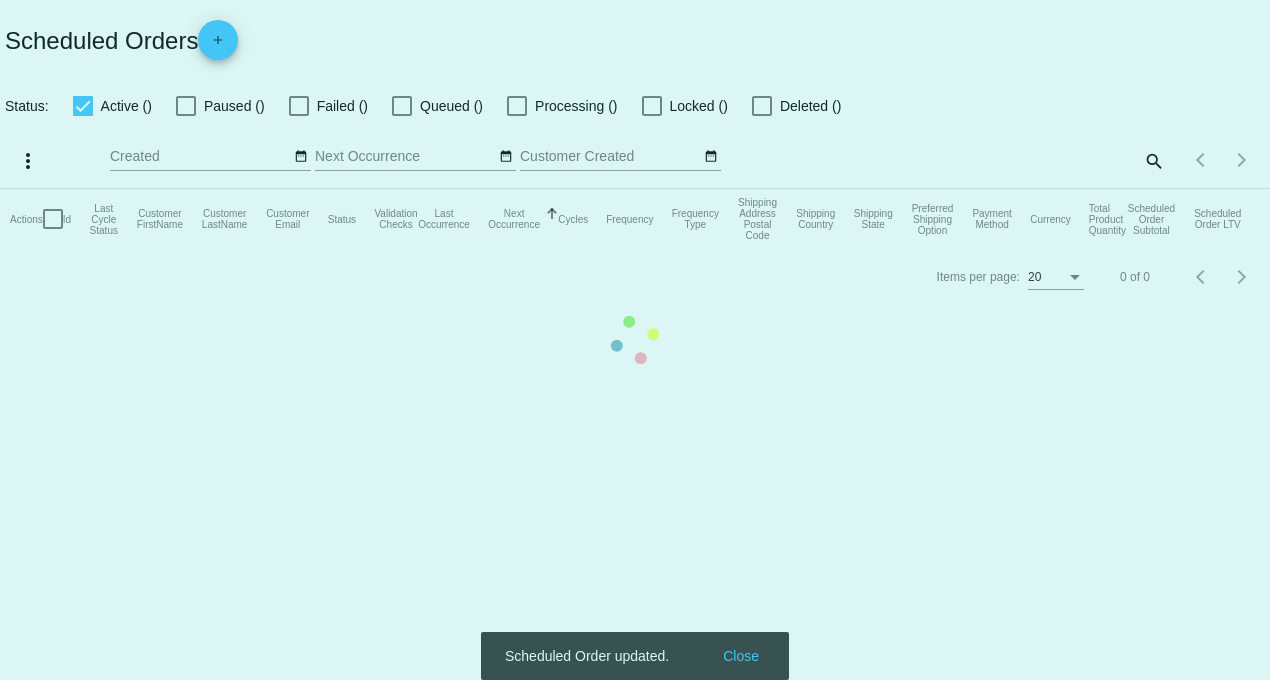 scroll, scrollTop: 0, scrollLeft: 0, axis: both 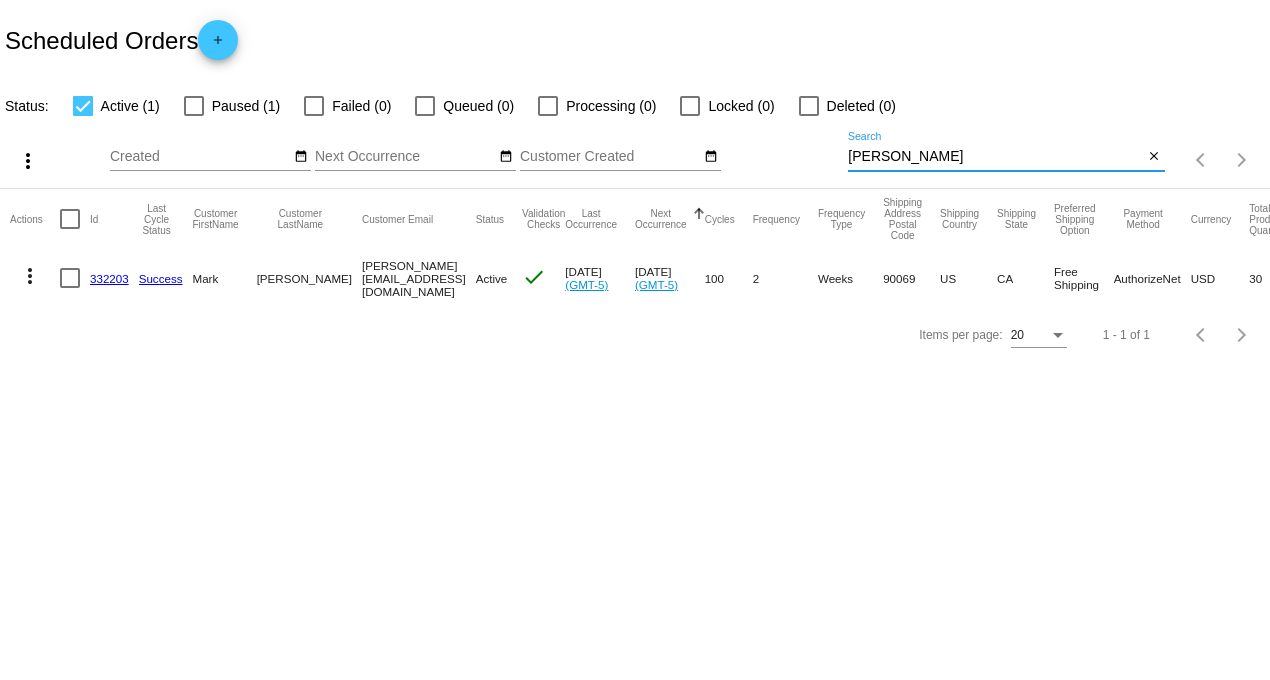 drag, startPoint x: 902, startPoint y: 156, endPoint x: 801, endPoint y: 152, distance: 101.07918 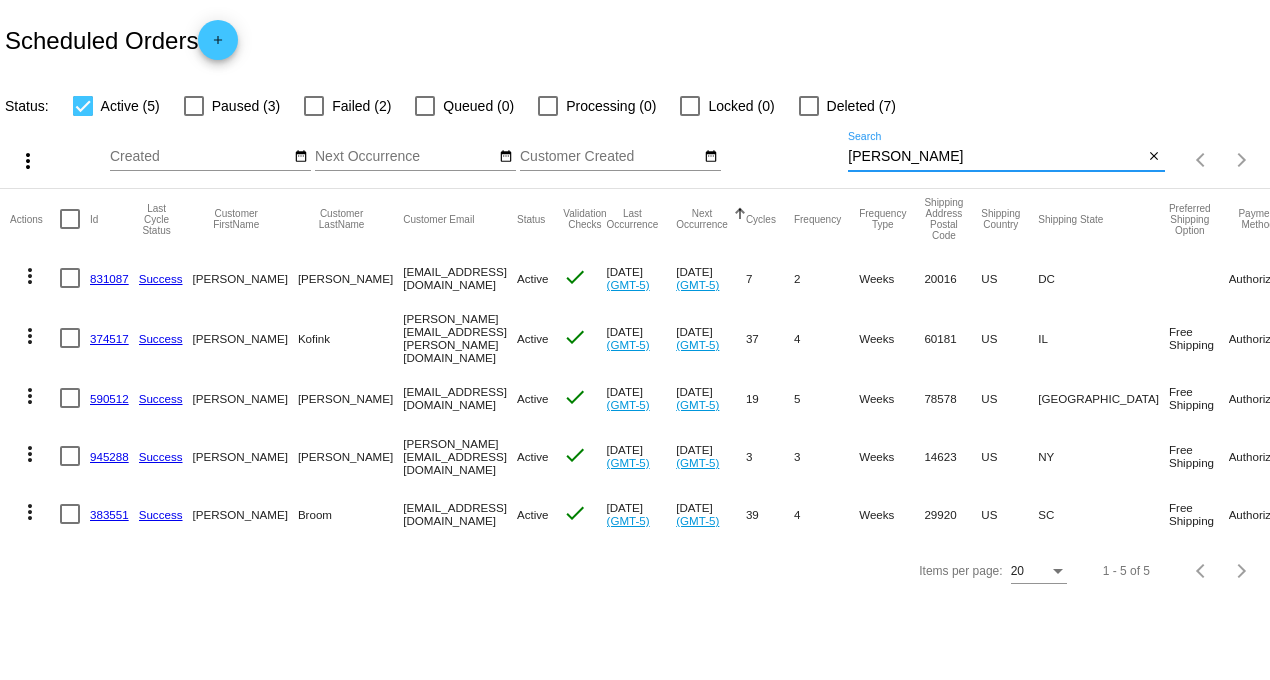 type on "[PERSON_NAME]" 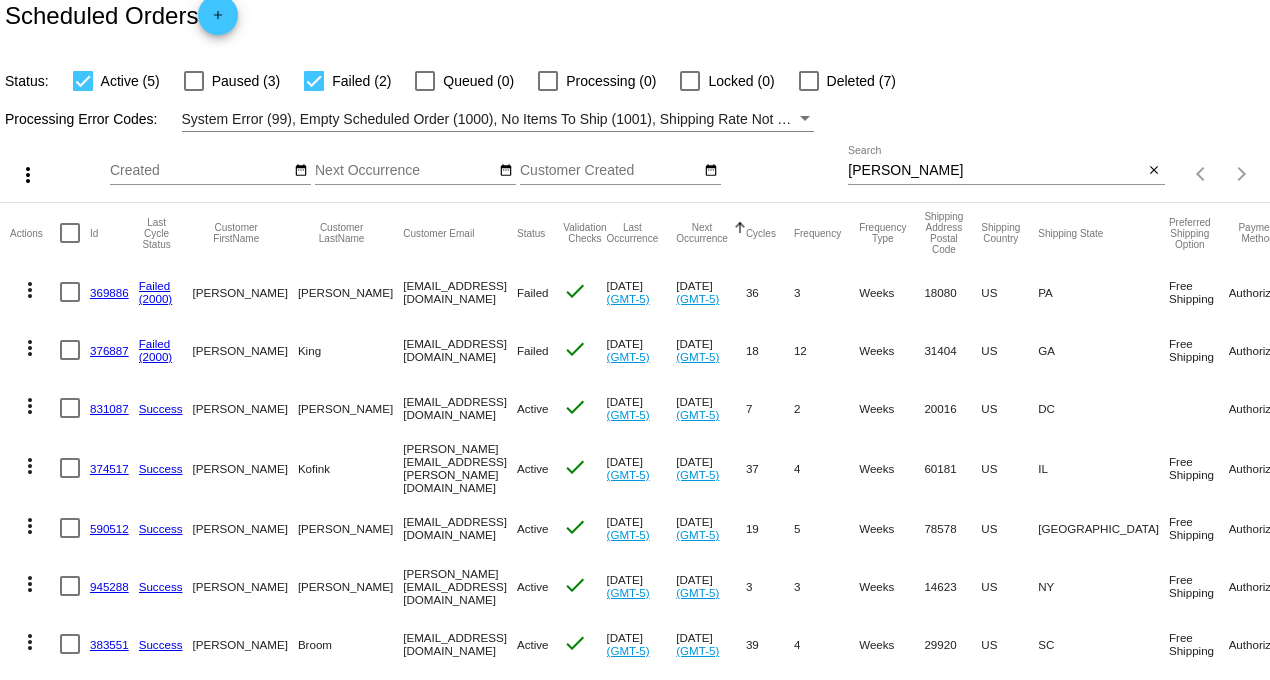 scroll, scrollTop: 0, scrollLeft: 0, axis: both 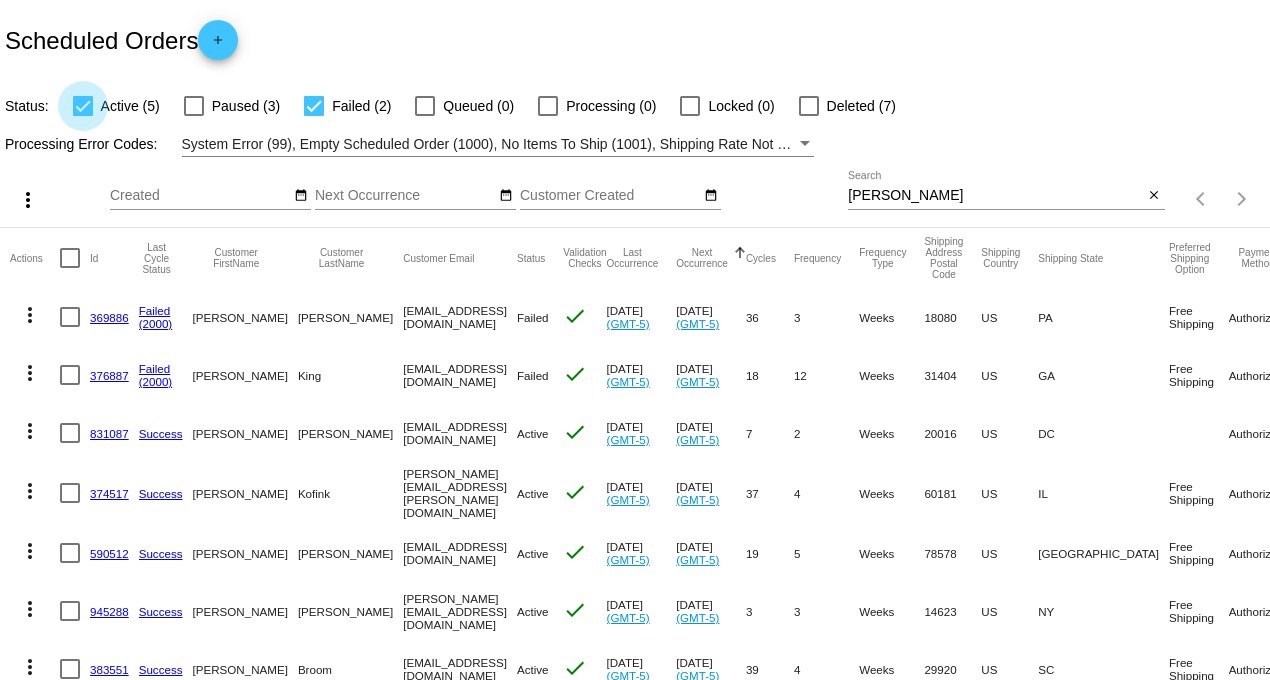 click at bounding box center [83, 106] 